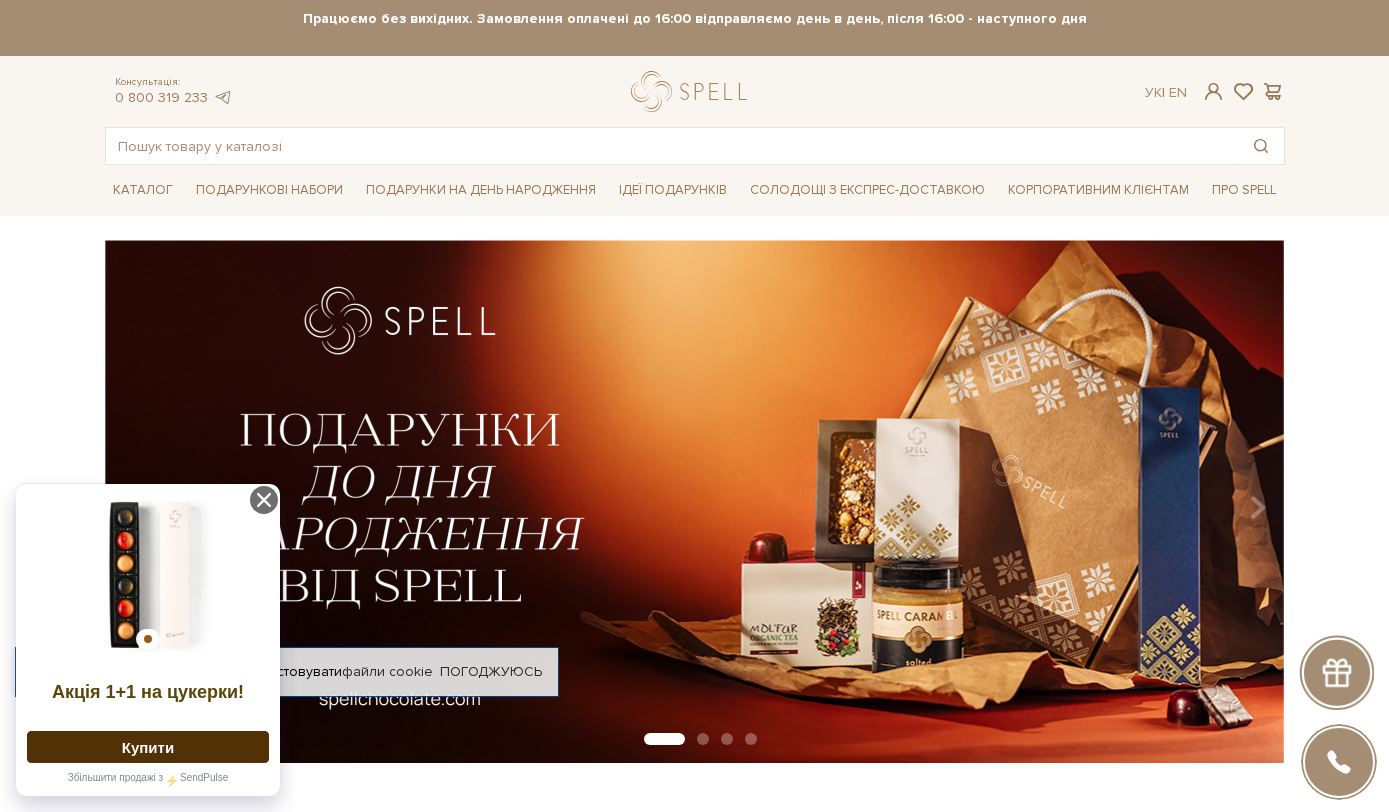 click at bounding box center (672, 146) 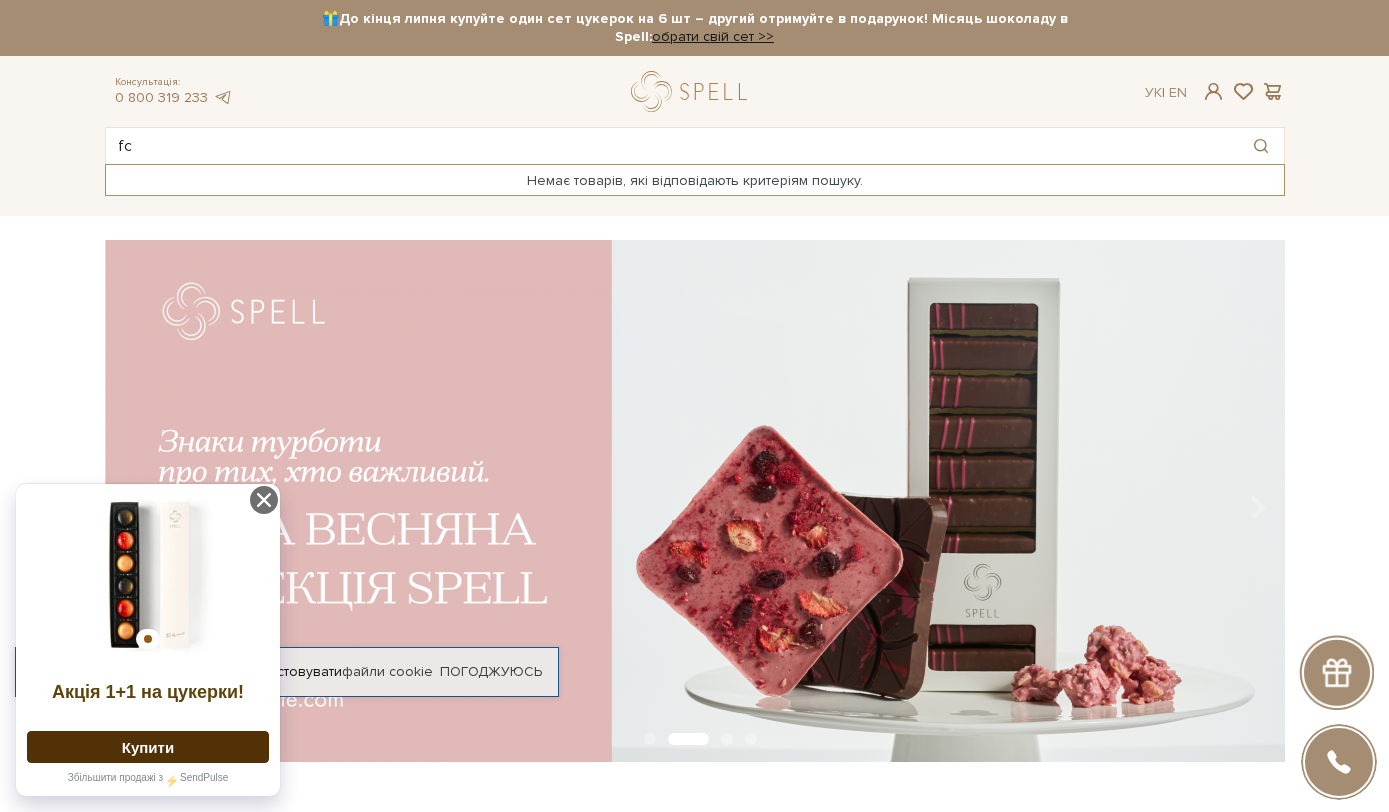 type on "f" 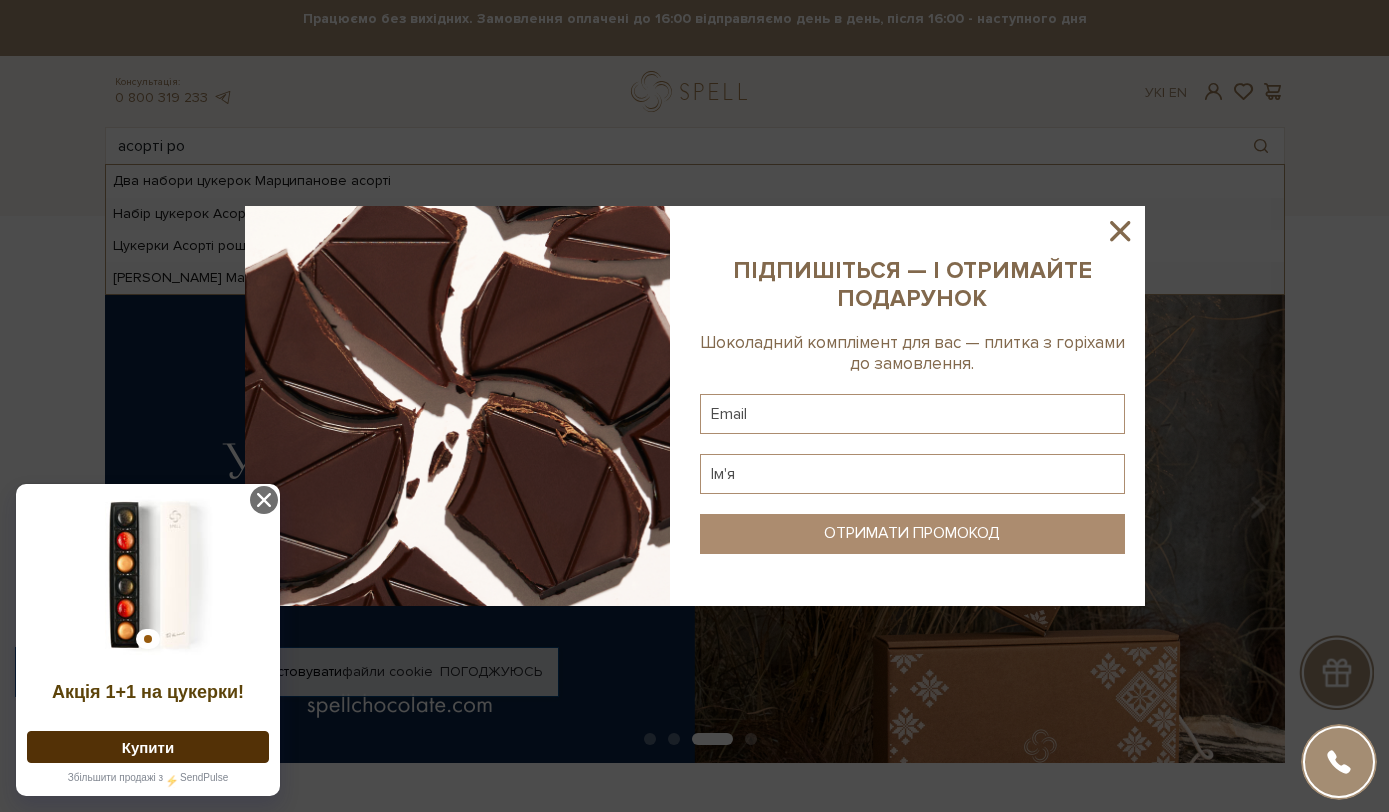 type on "асорті ро" 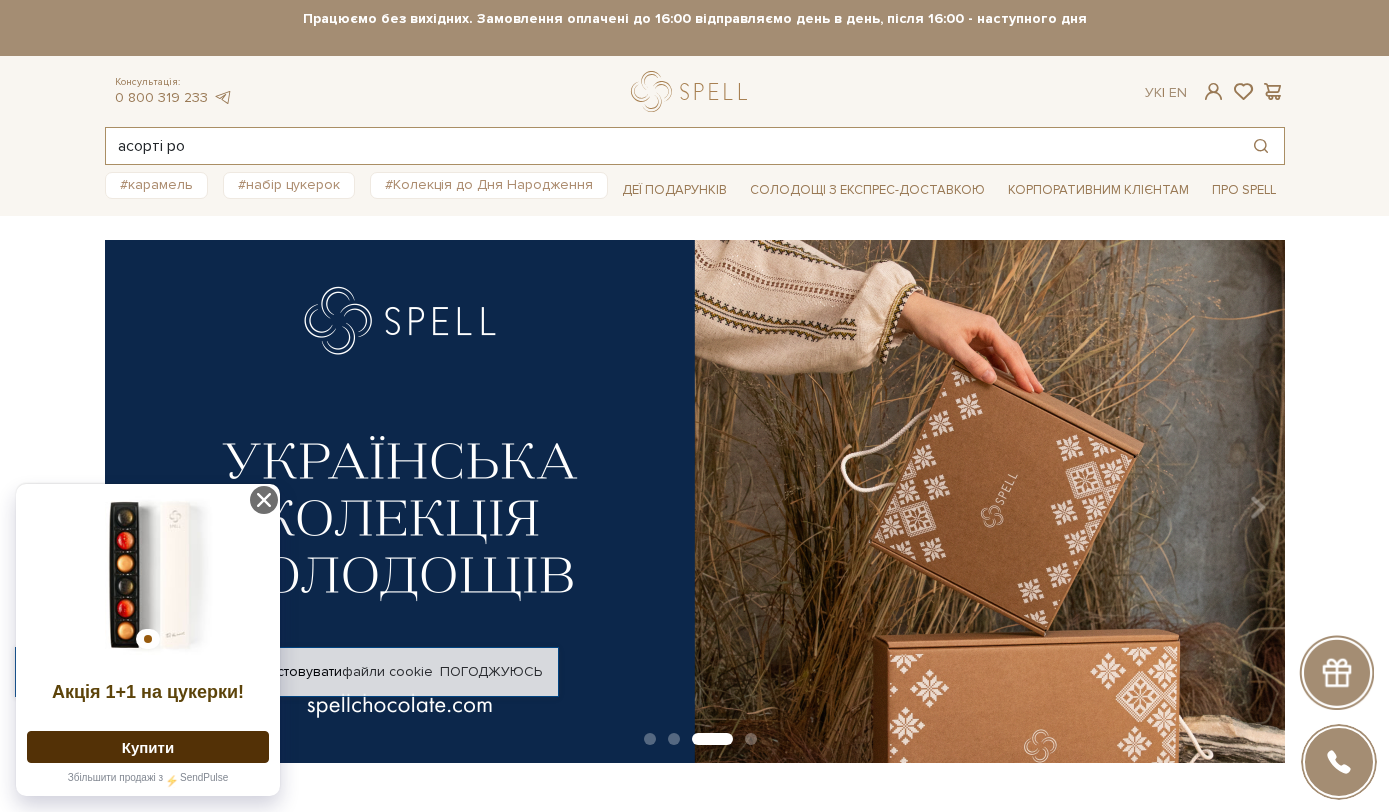 click on "асорті ро" at bounding box center (672, 146) 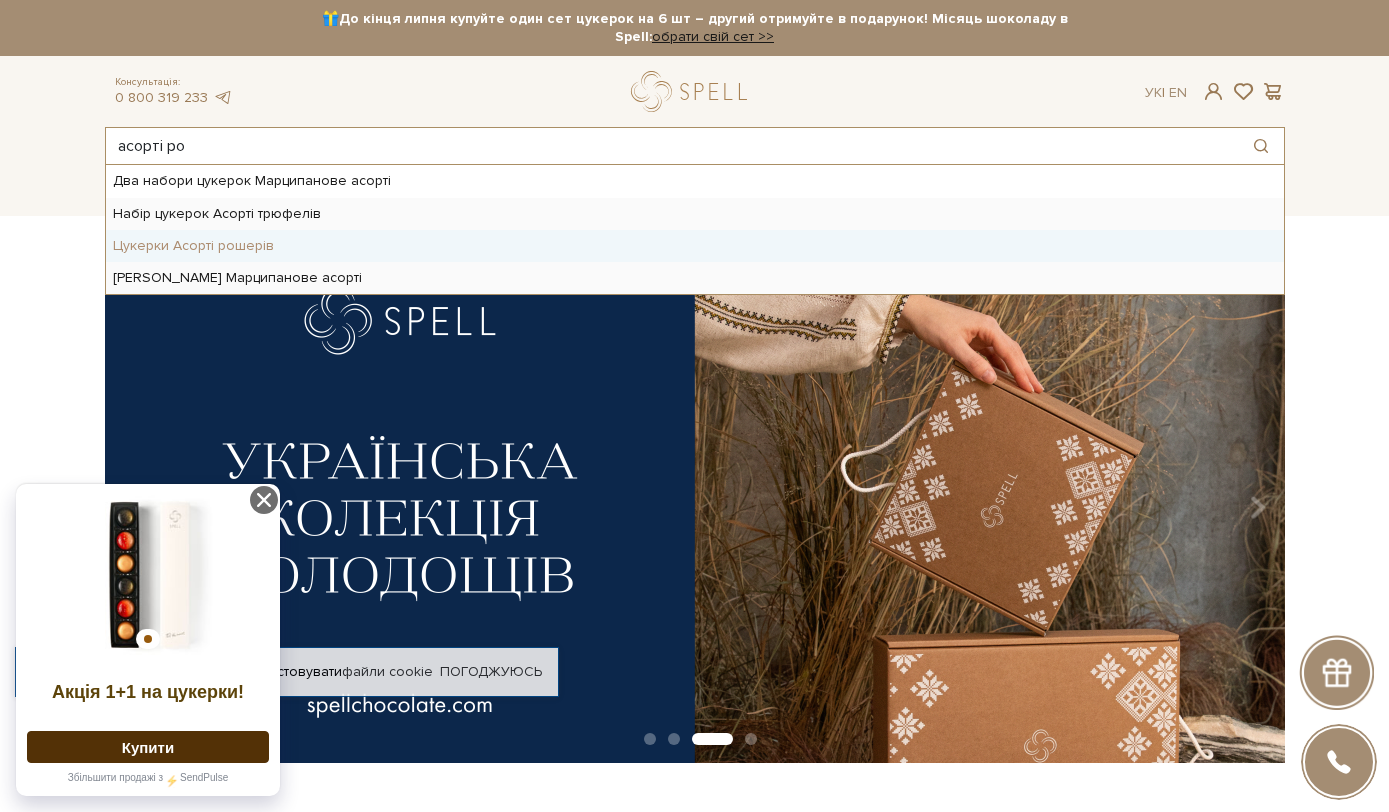 click on "Цукерки Асорті рошерів" at bounding box center (193, 246) 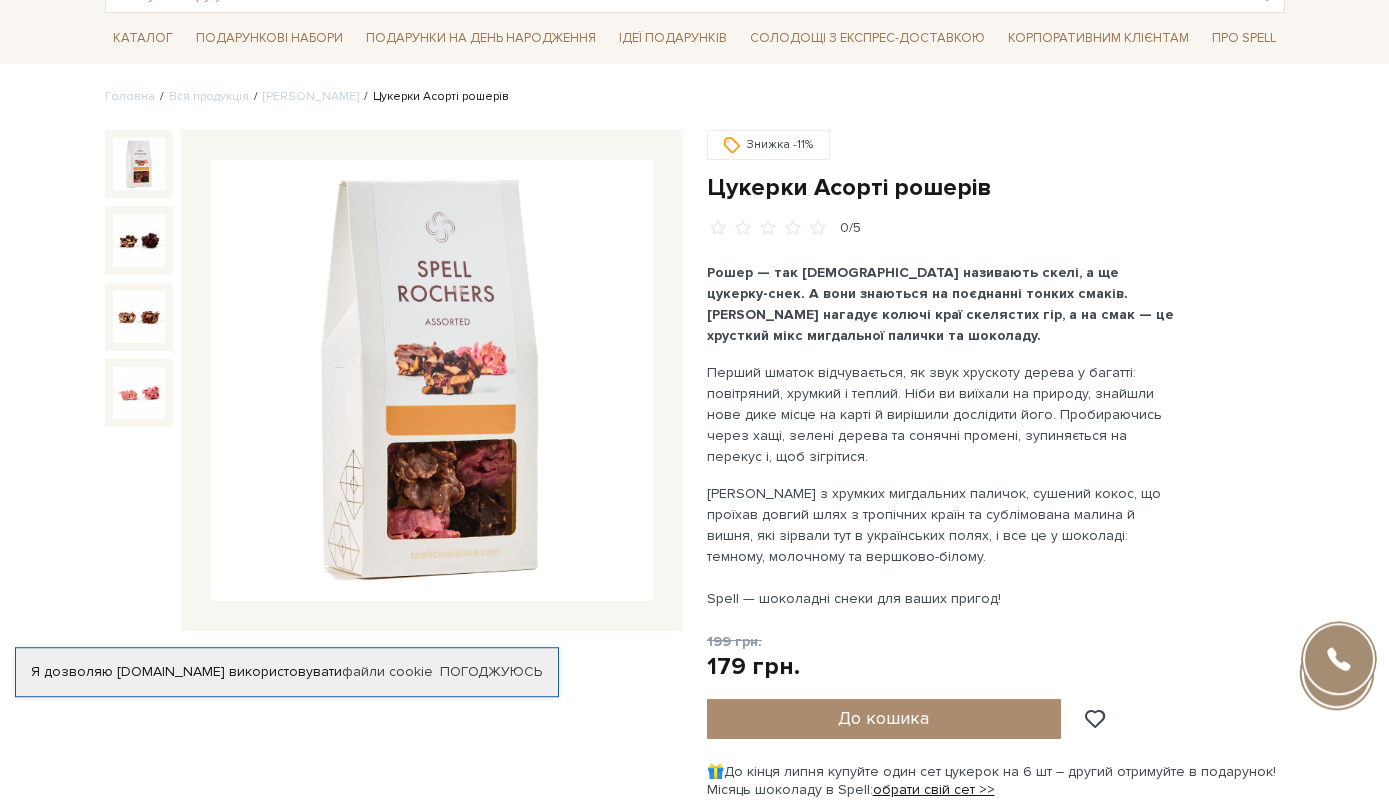 scroll, scrollTop: 216, scrollLeft: 0, axis: vertical 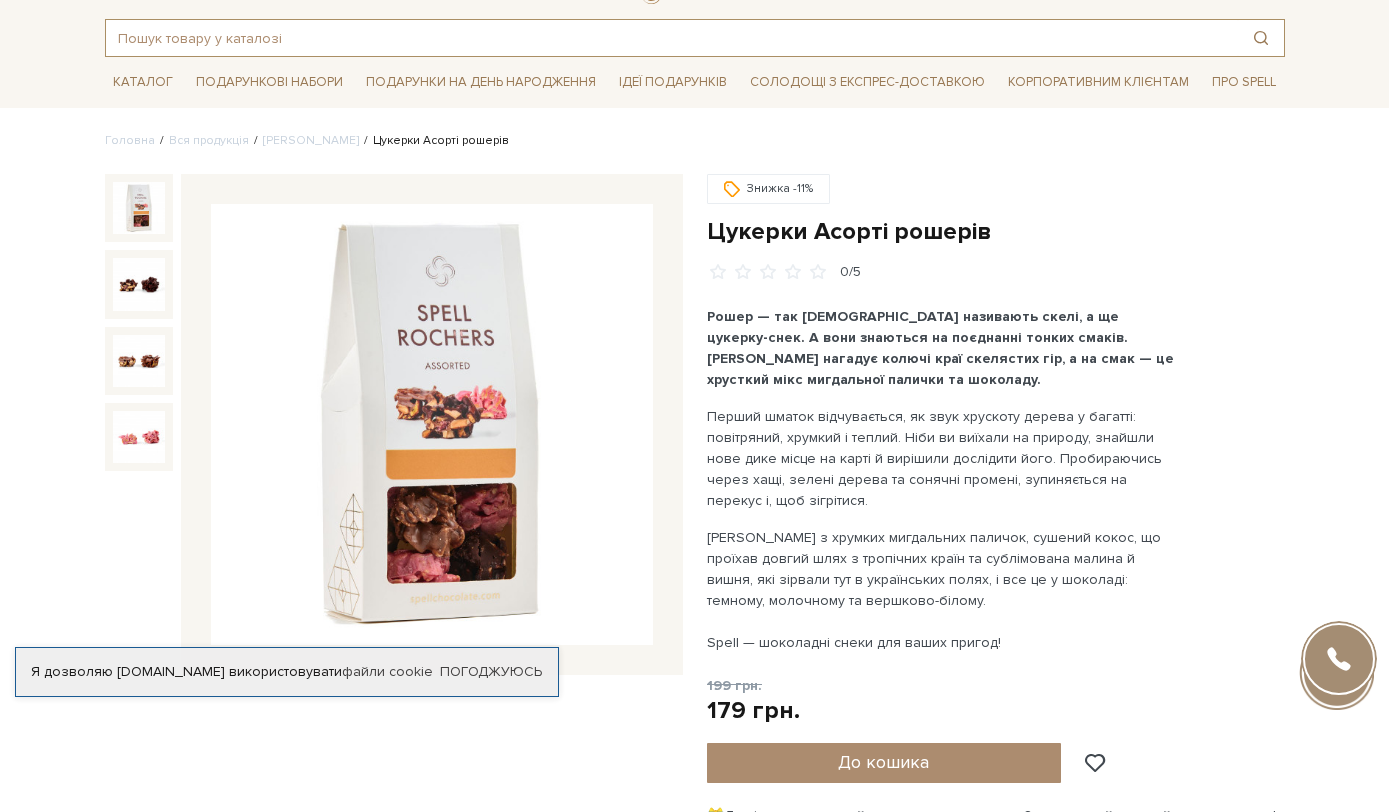 click at bounding box center [672, 38] 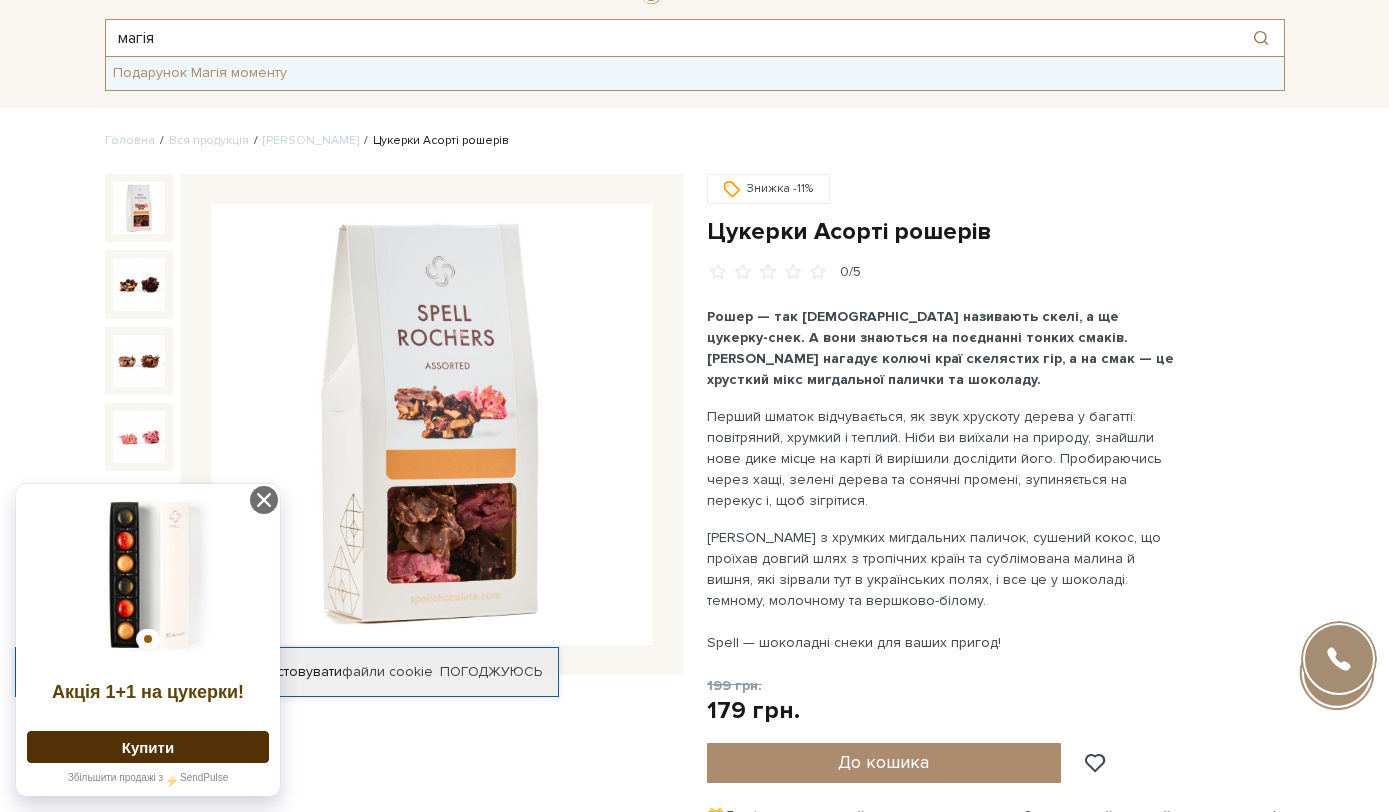 type on "магія" 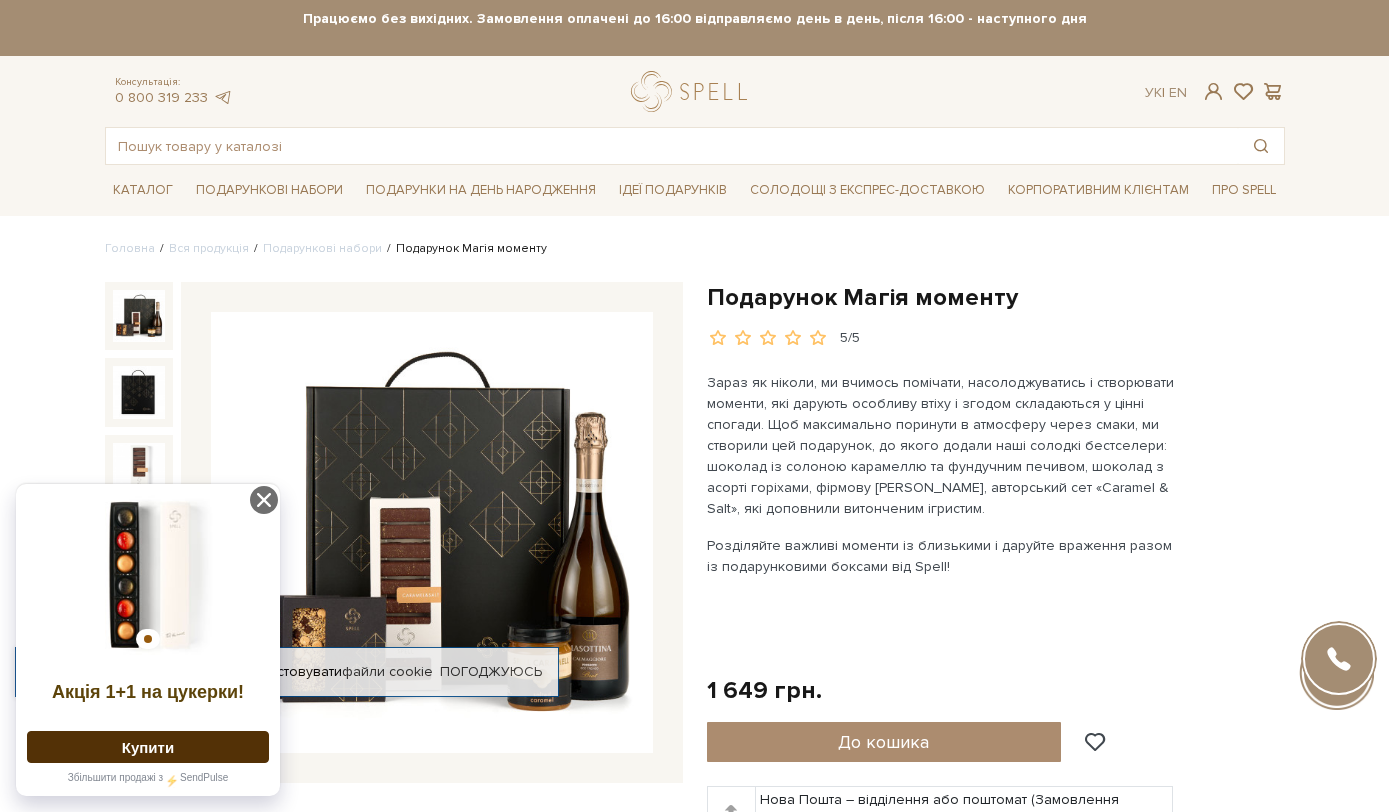 scroll, scrollTop: 0, scrollLeft: 0, axis: both 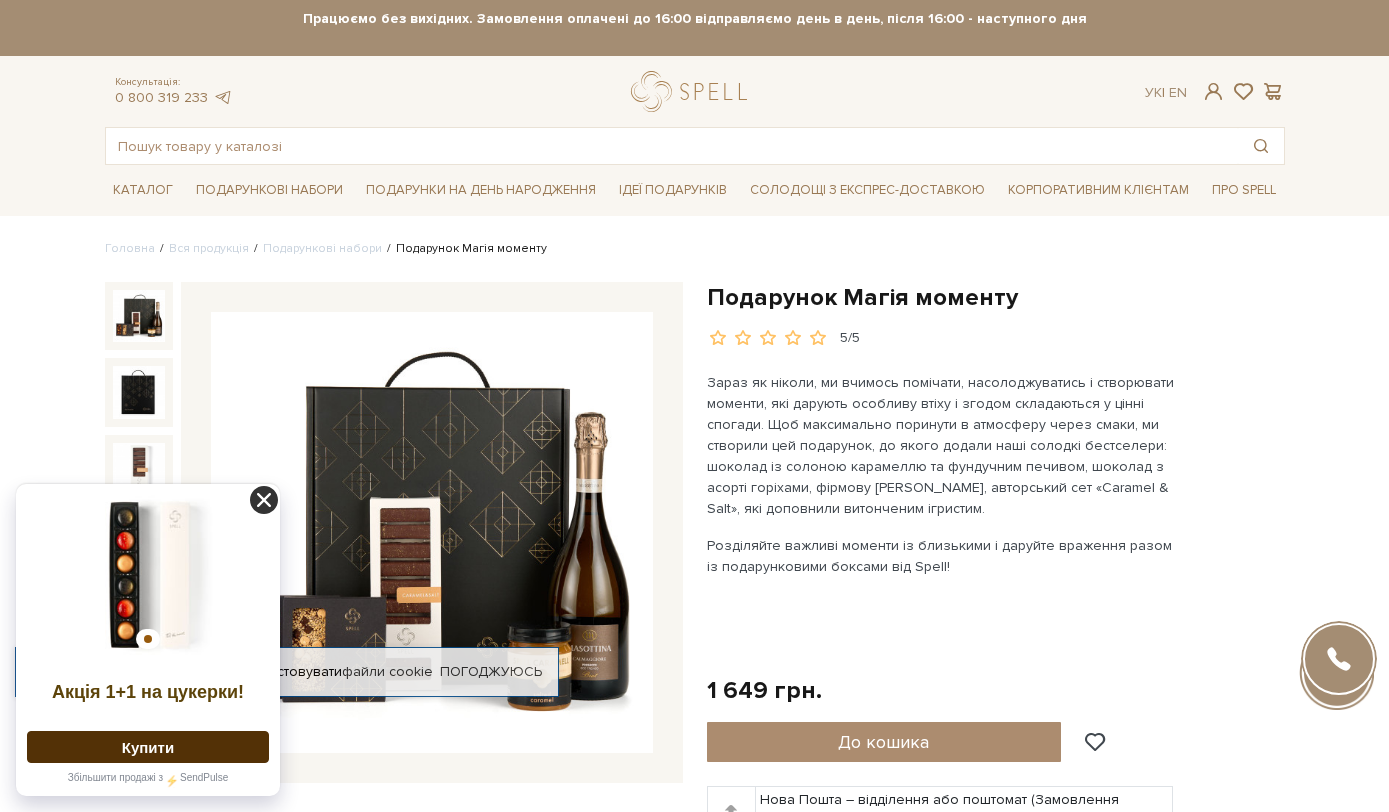click at bounding box center (264, 500) 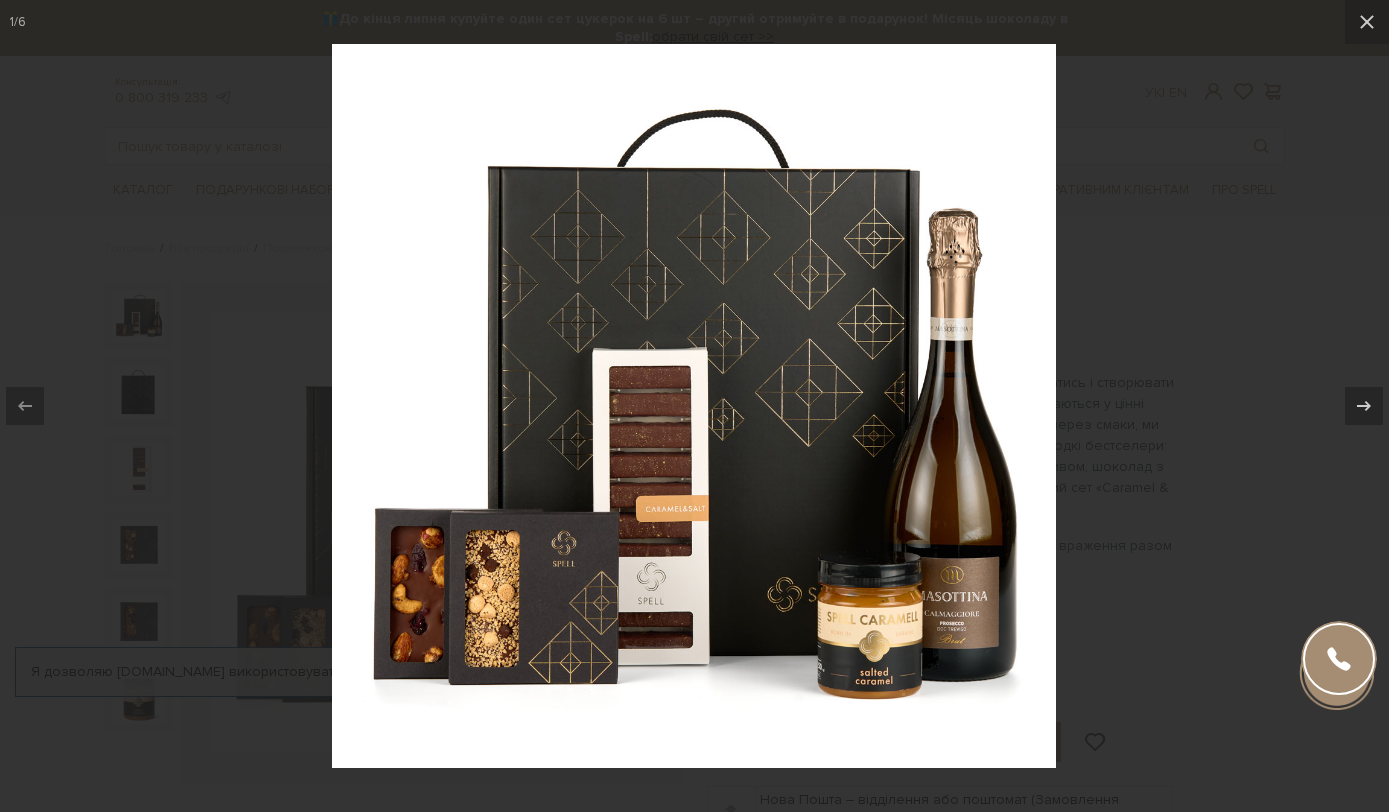 click at bounding box center (694, 406) 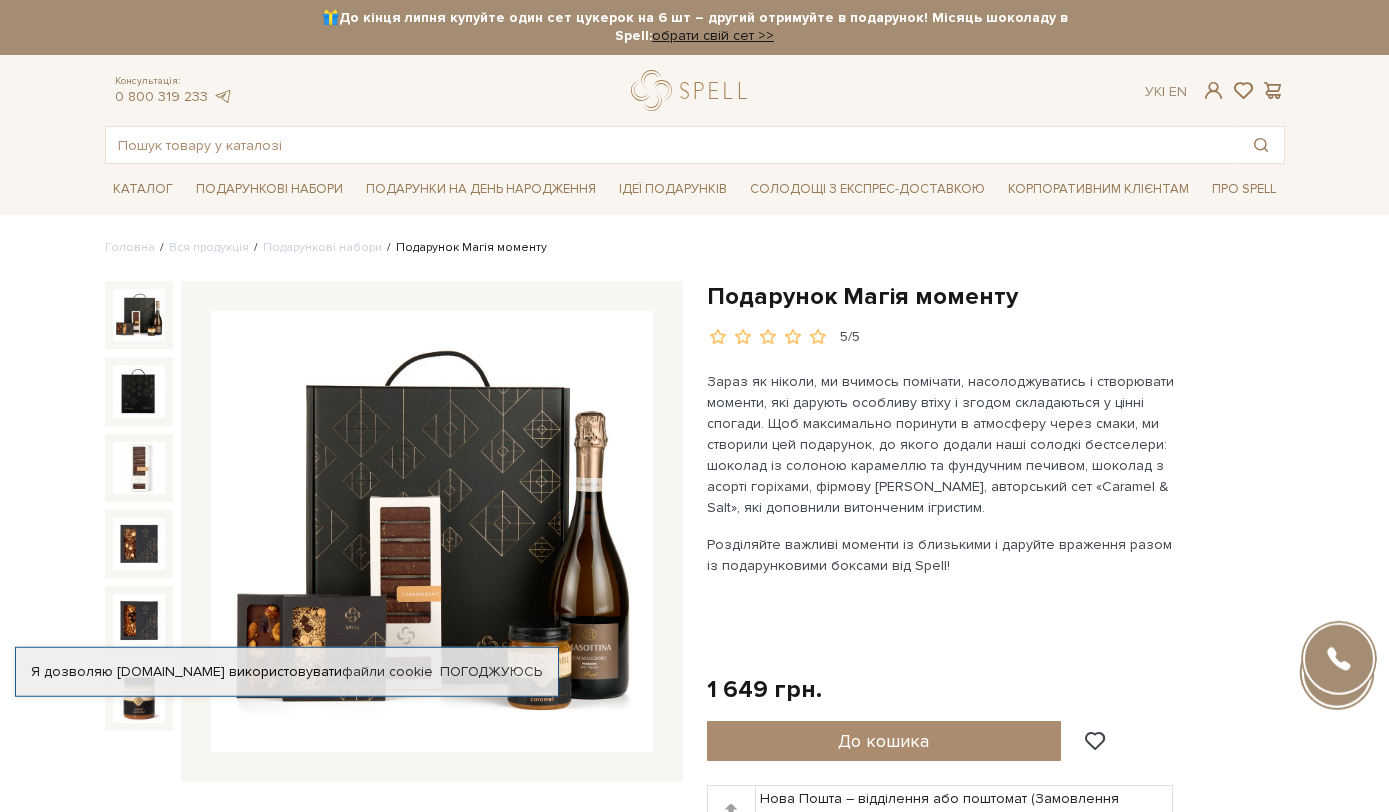 scroll, scrollTop: 0, scrollLeft: 0, axis: both 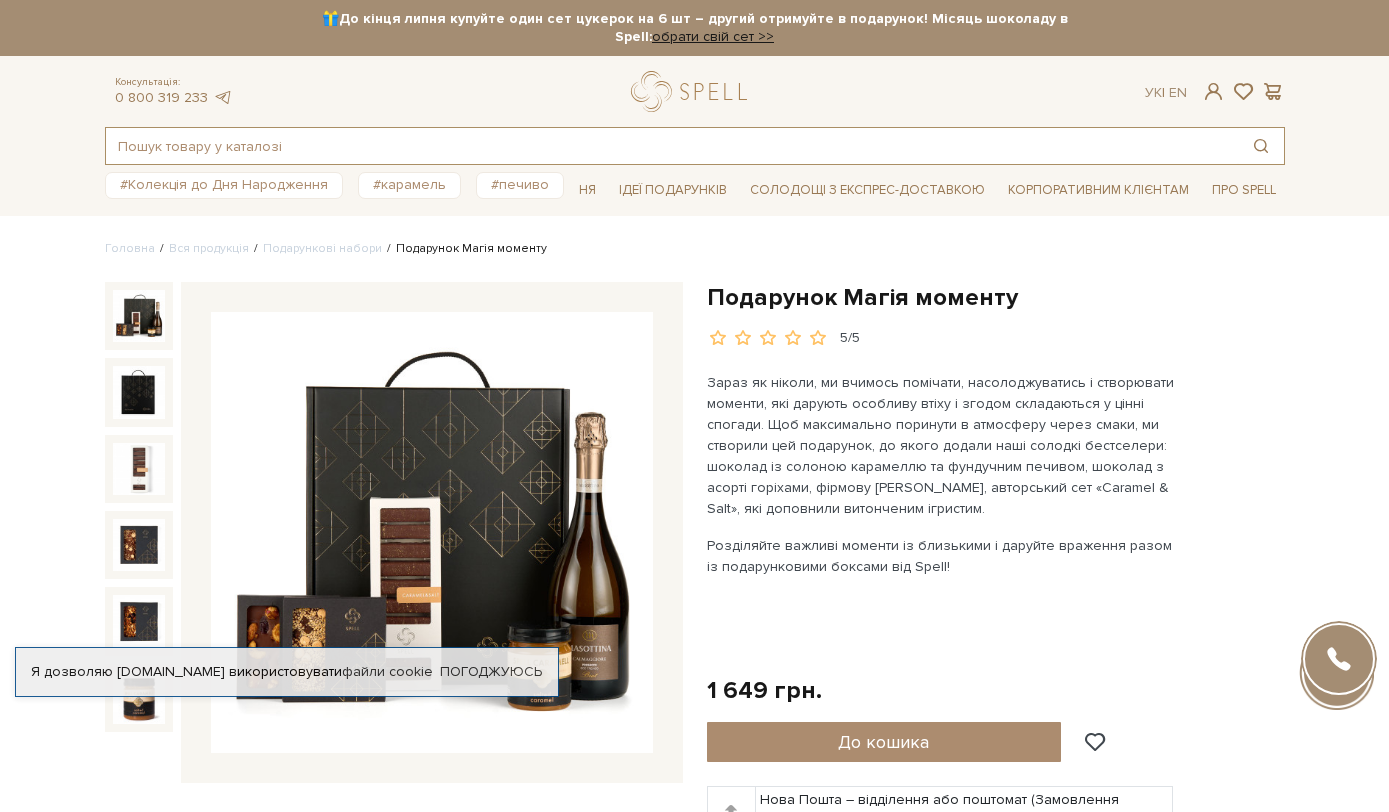 click at bounding box center [672, 146] 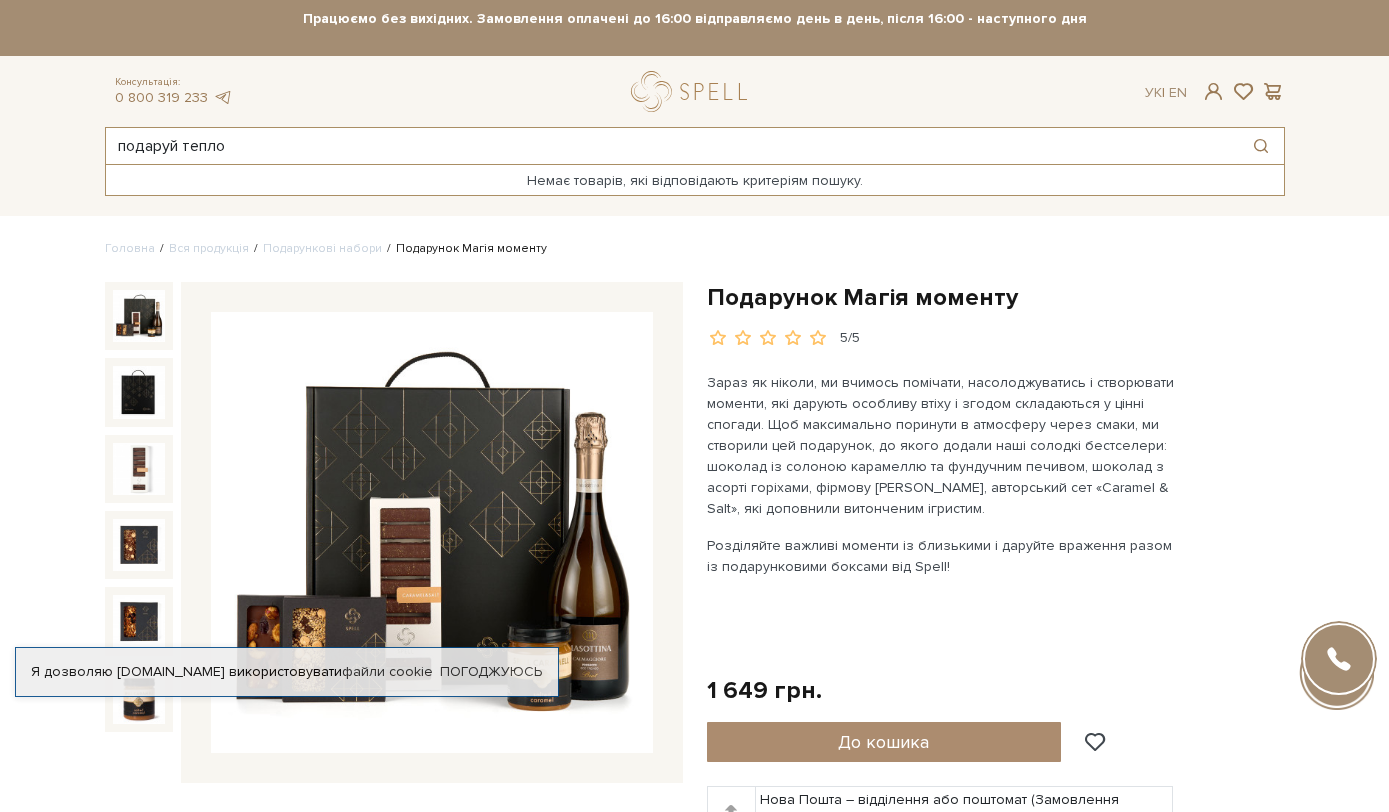 type on "подаруй тепло" 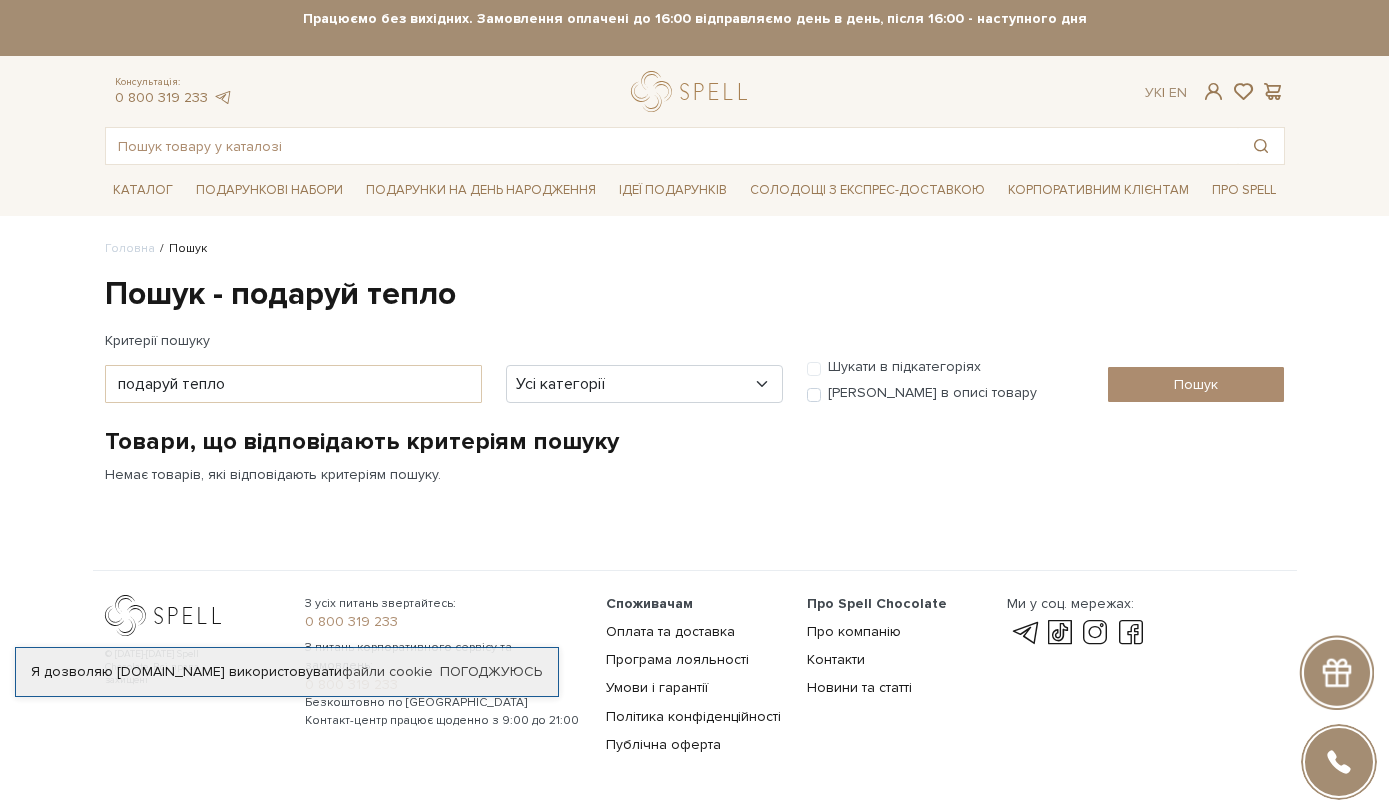 scroll, scrollTop: 0, scrollLeft: 0, axis: both 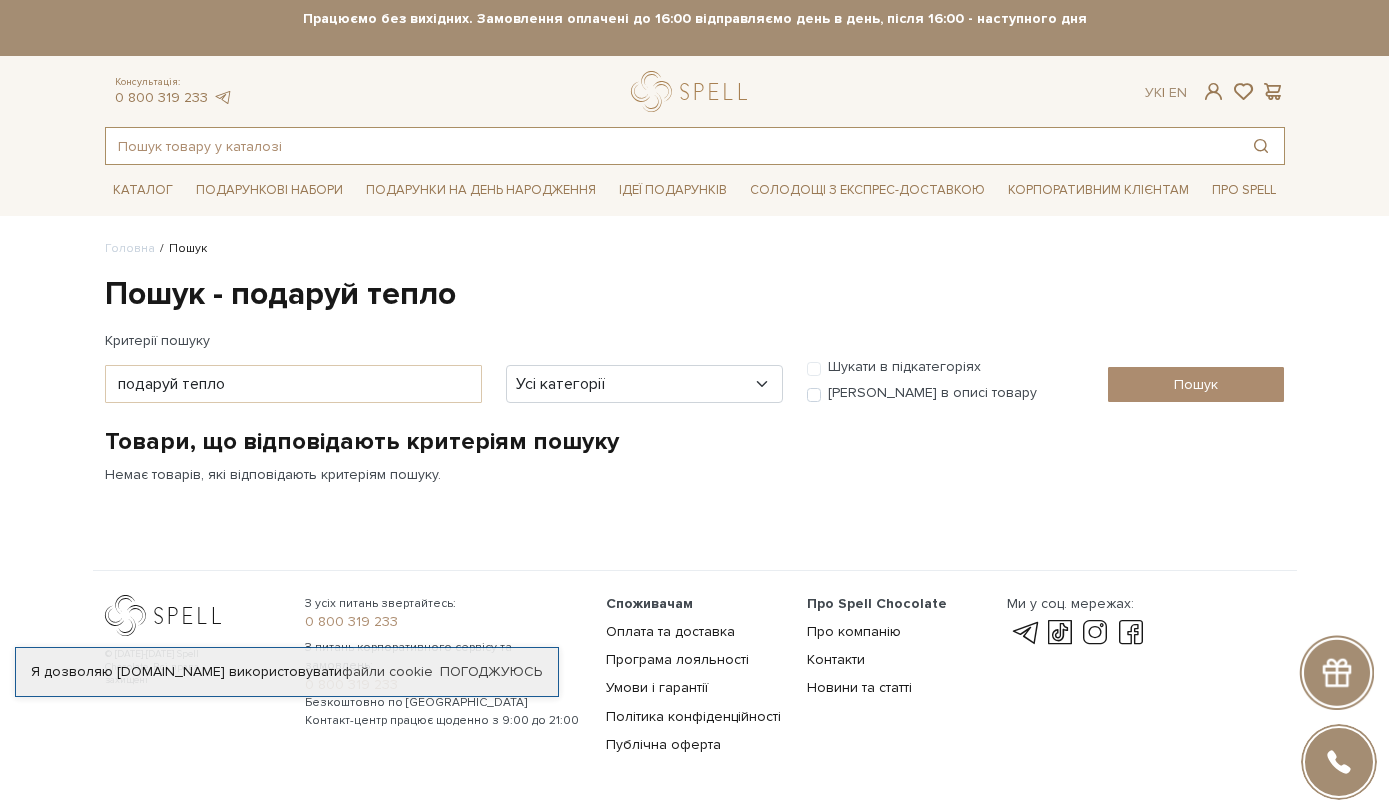 click at bounding box center (672, 146) 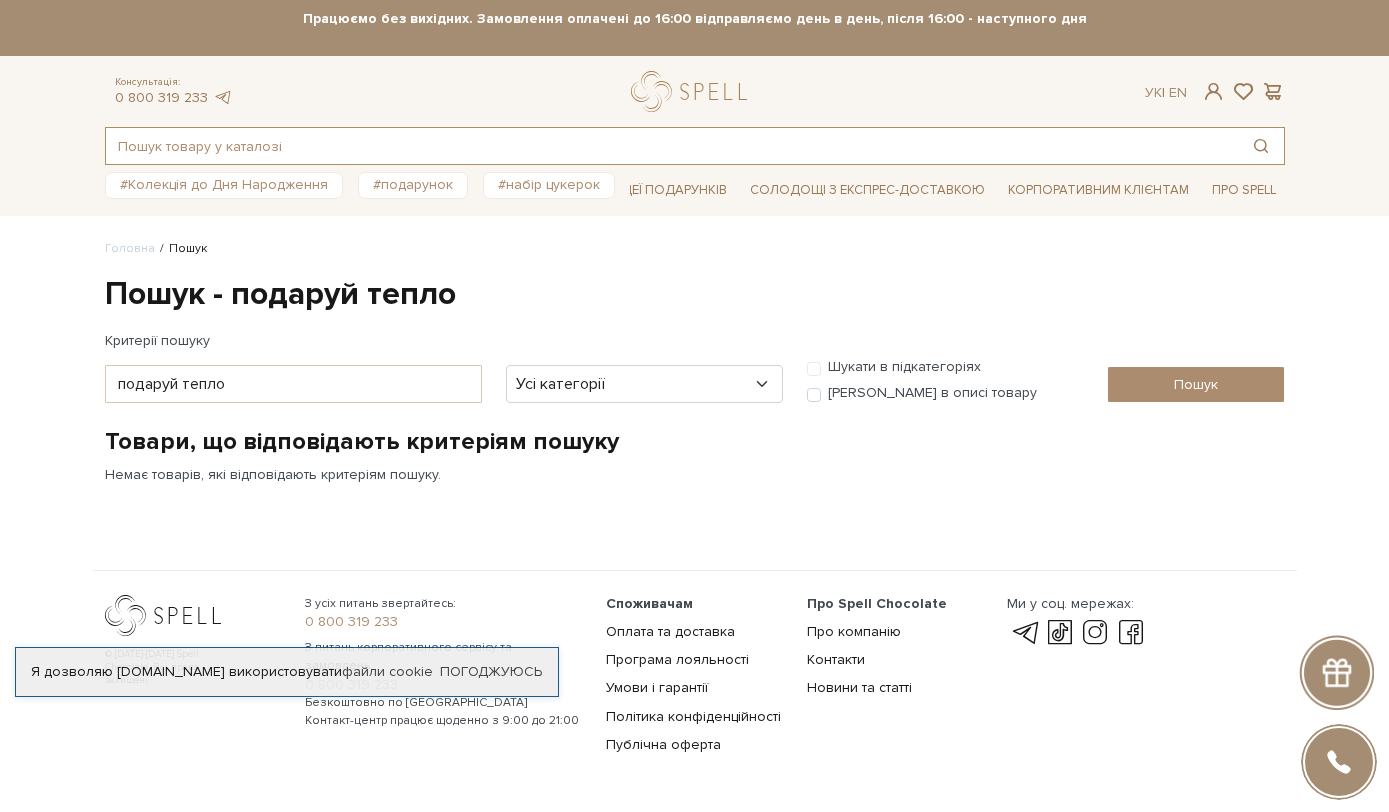 paste on "Вітер з моря" 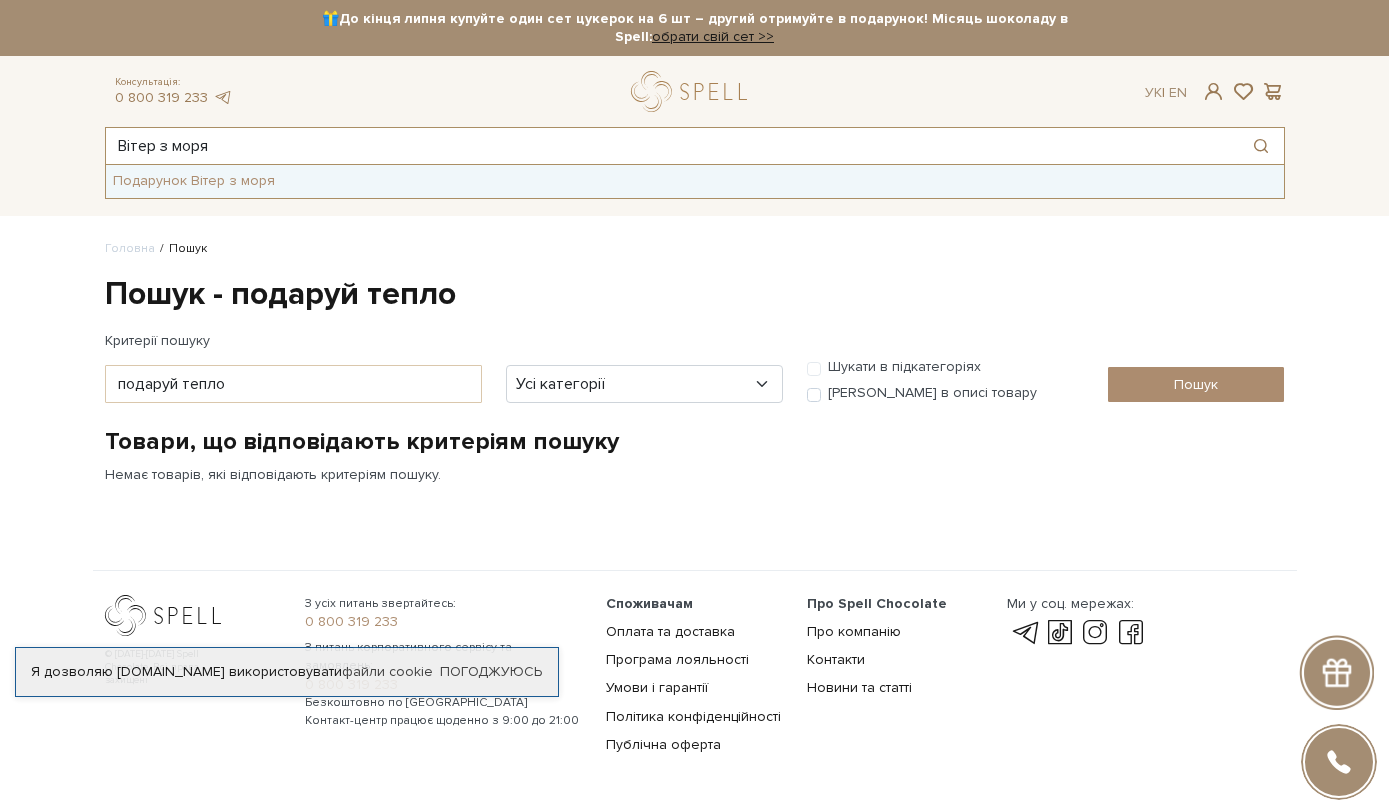 type on "Вітер з моря" 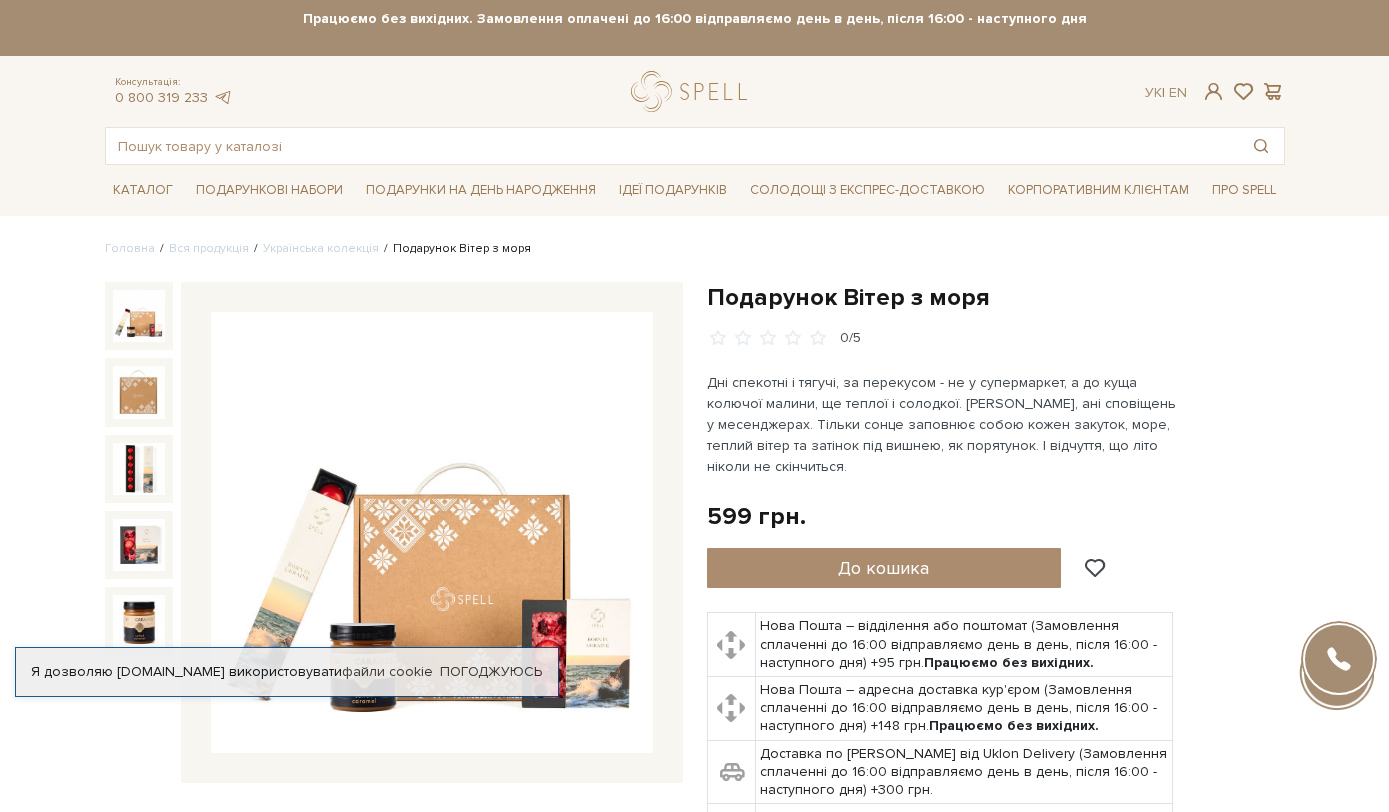 scroll, scrollTop: 0, scrollLeft: 0, axis: both 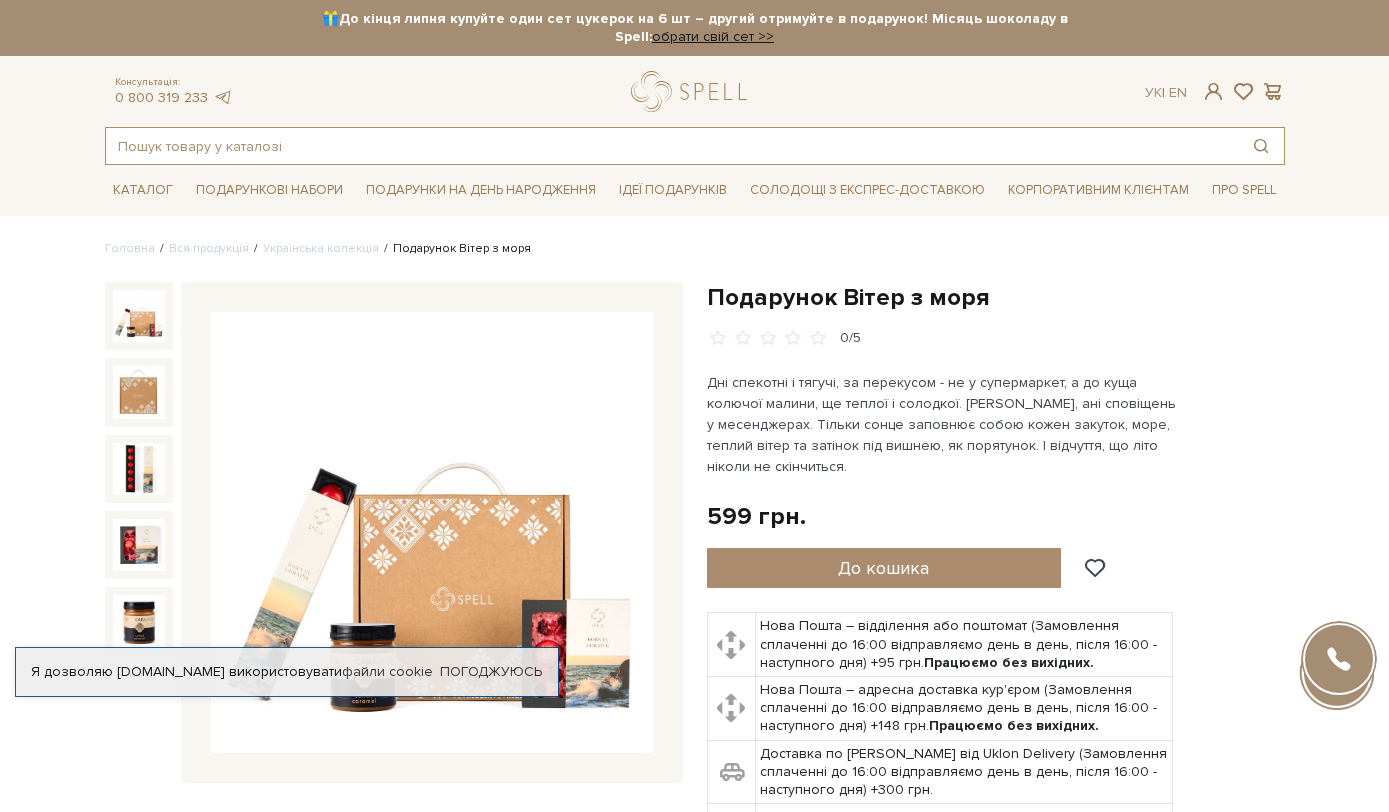 click at bounding box center [672, 146] 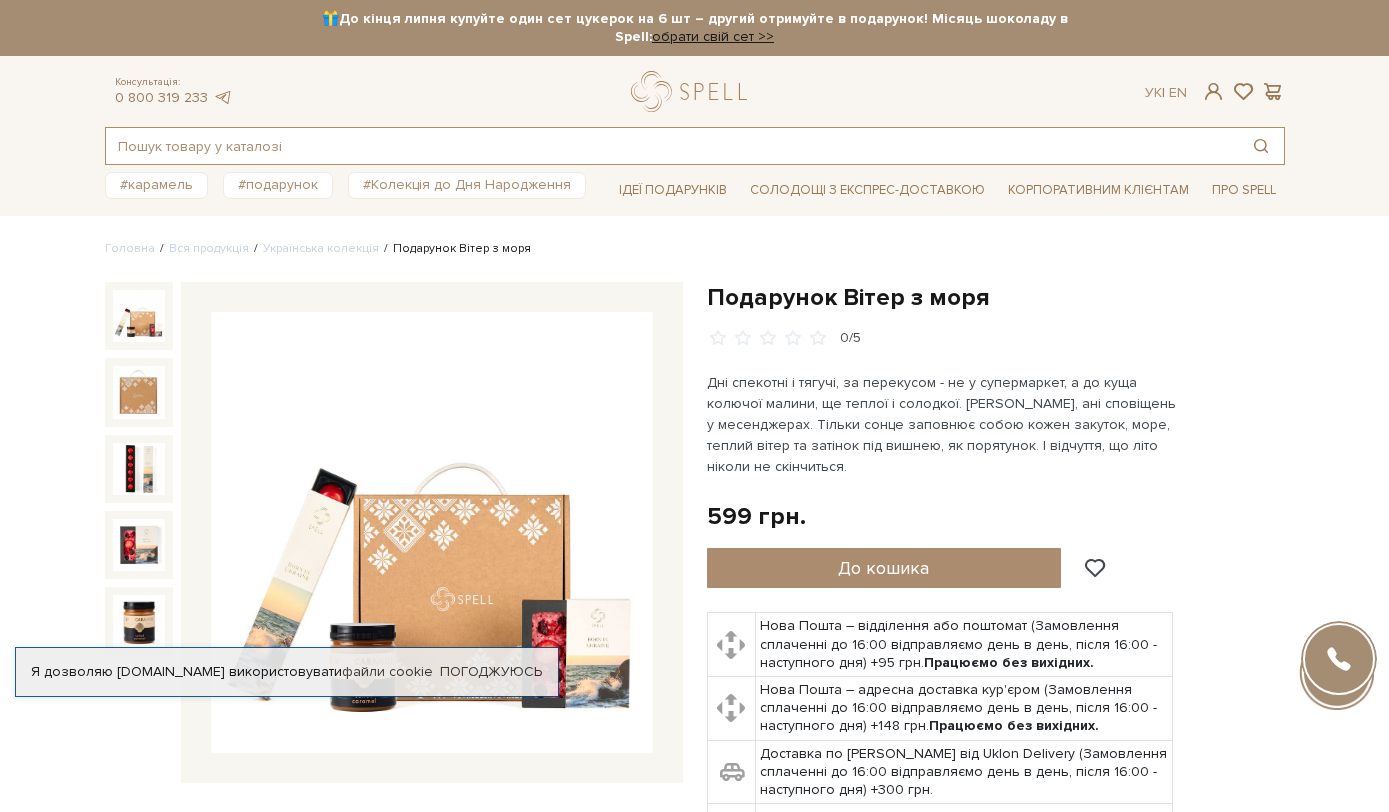 paste on "Солона карамель 1+1" 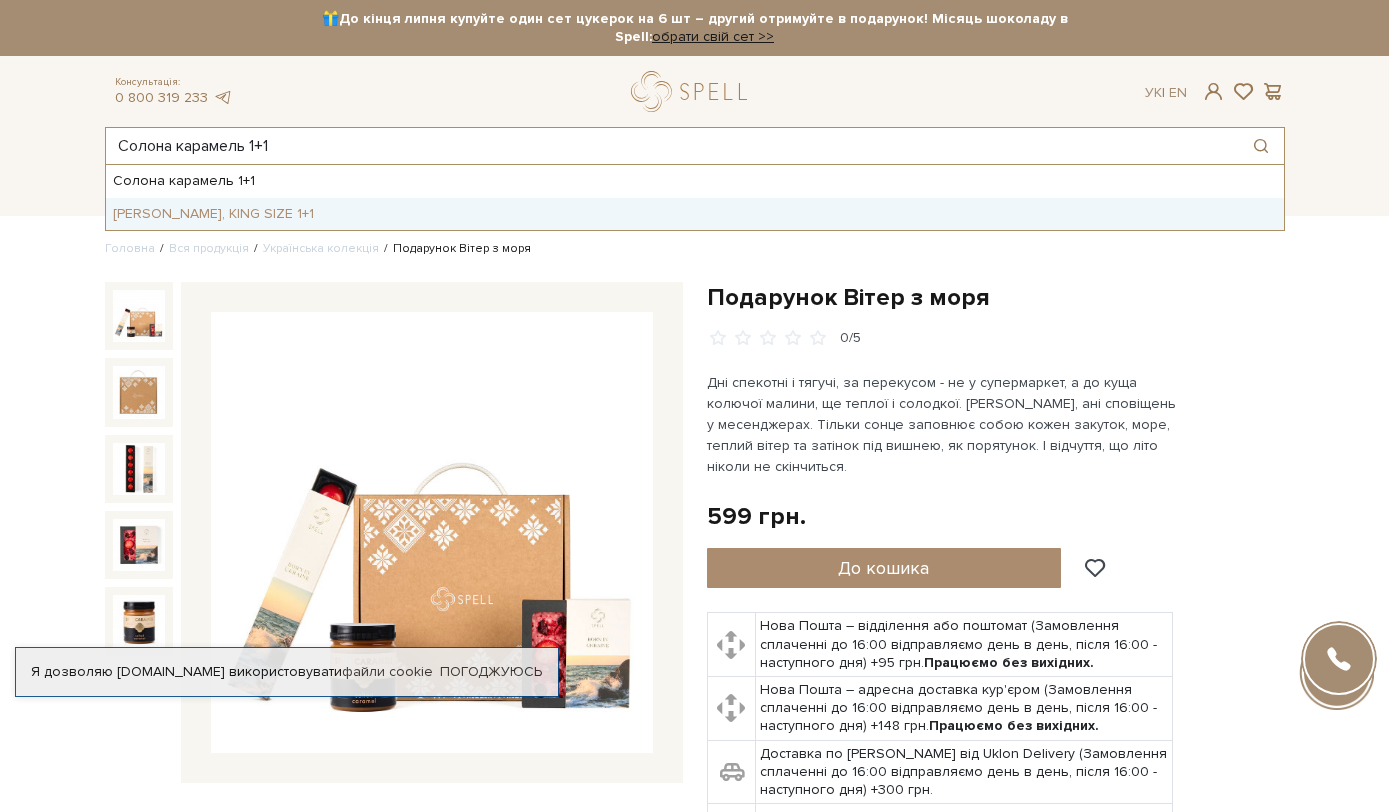 type on "Солона карамель 1+1" 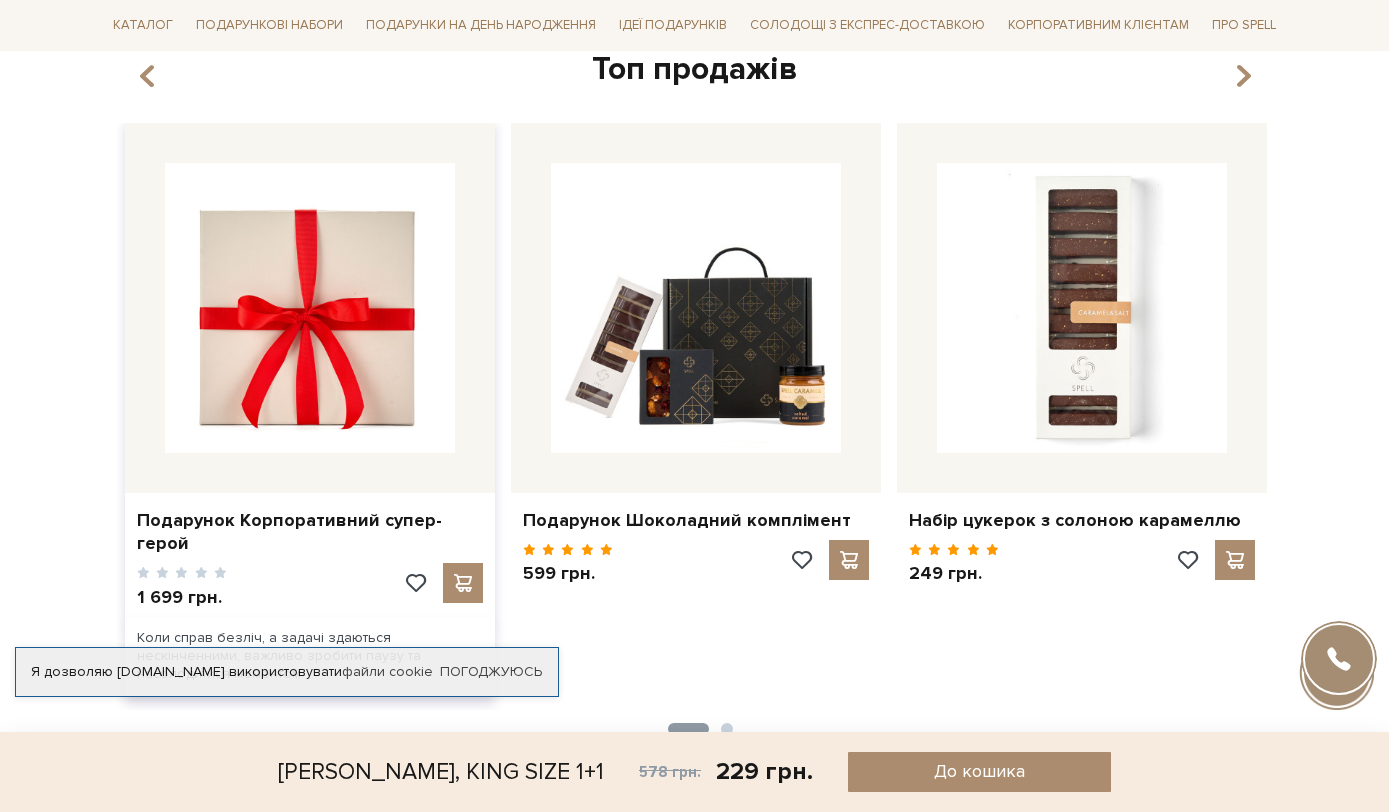 scroll, scrollTop: 2541, scrollLeft: 0, axis: vertical 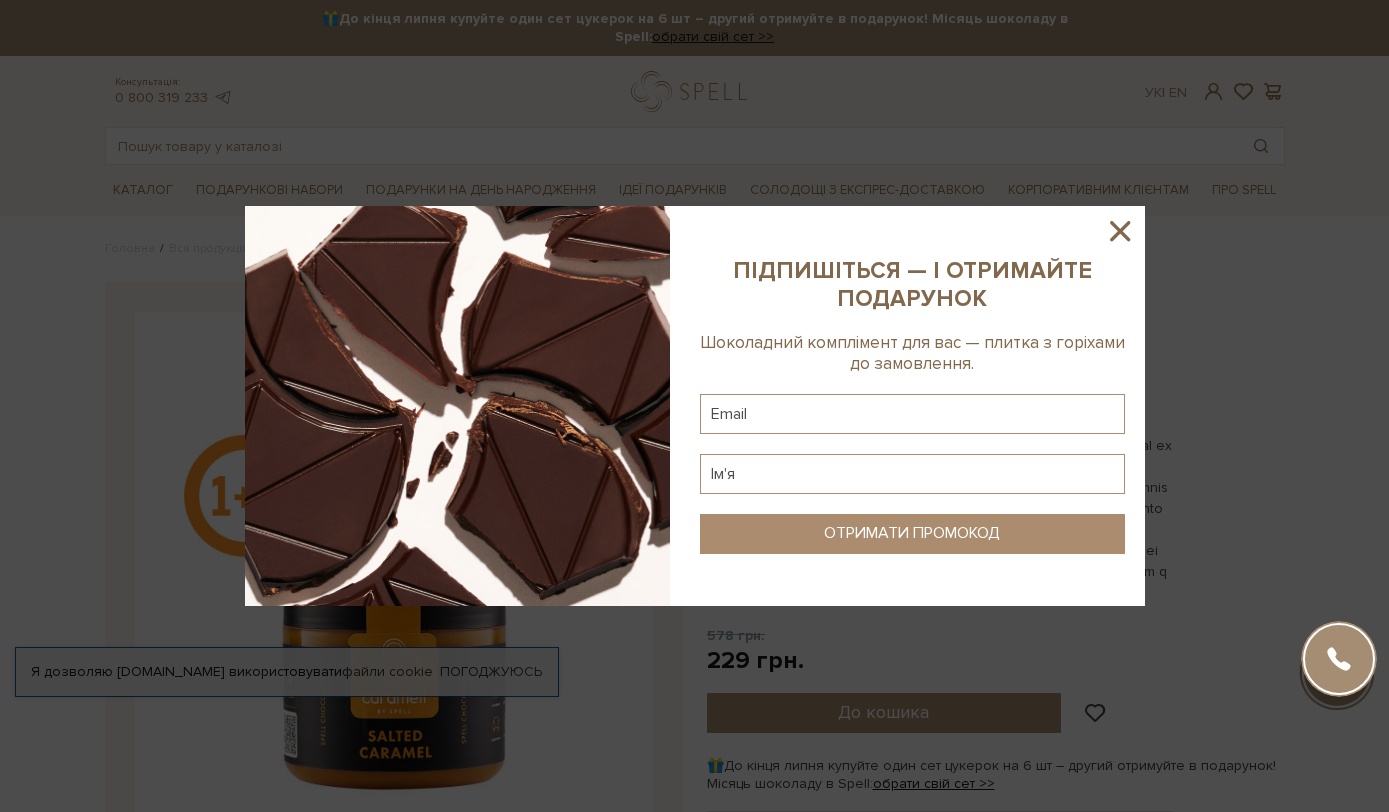 click 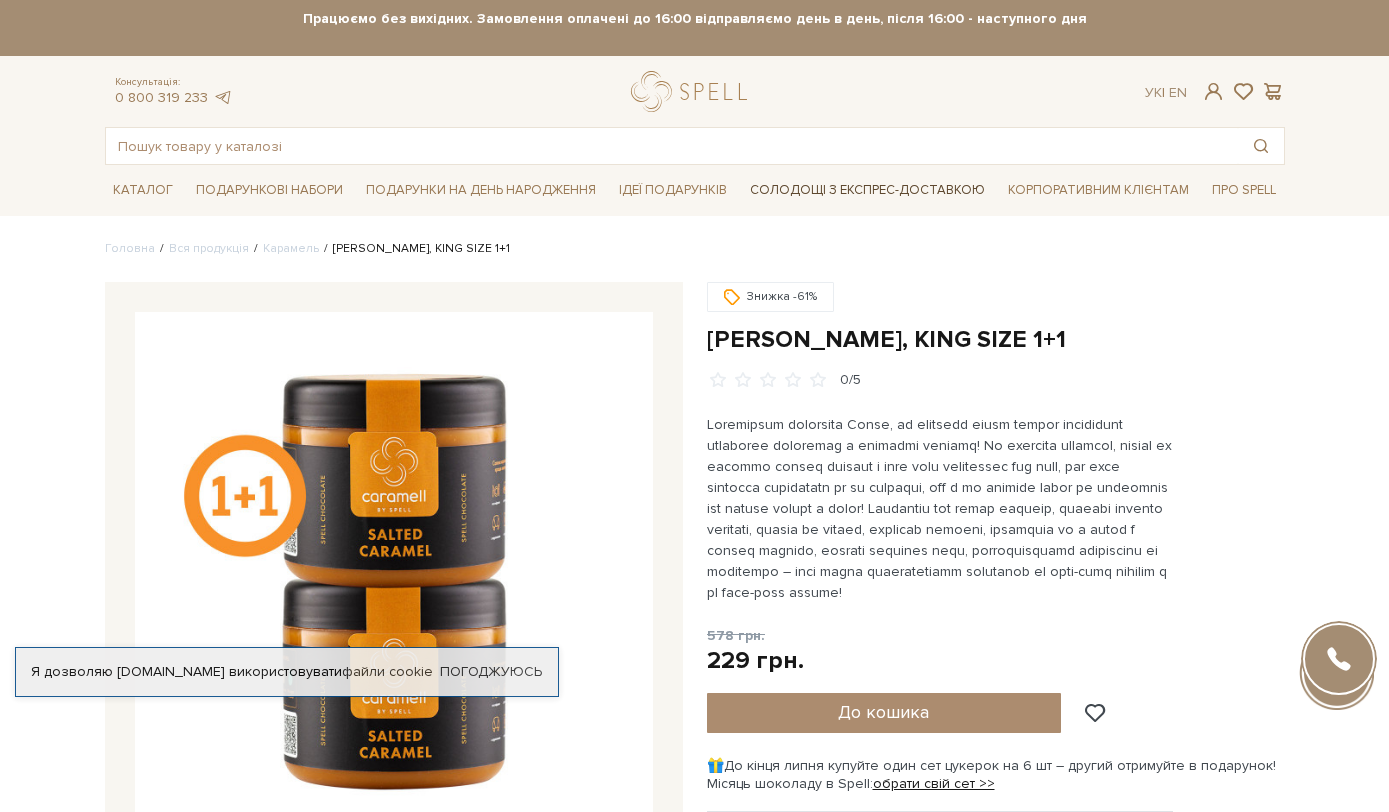 click on "Солодощі з експрес-доставкою" at bounding box center (867, 190) 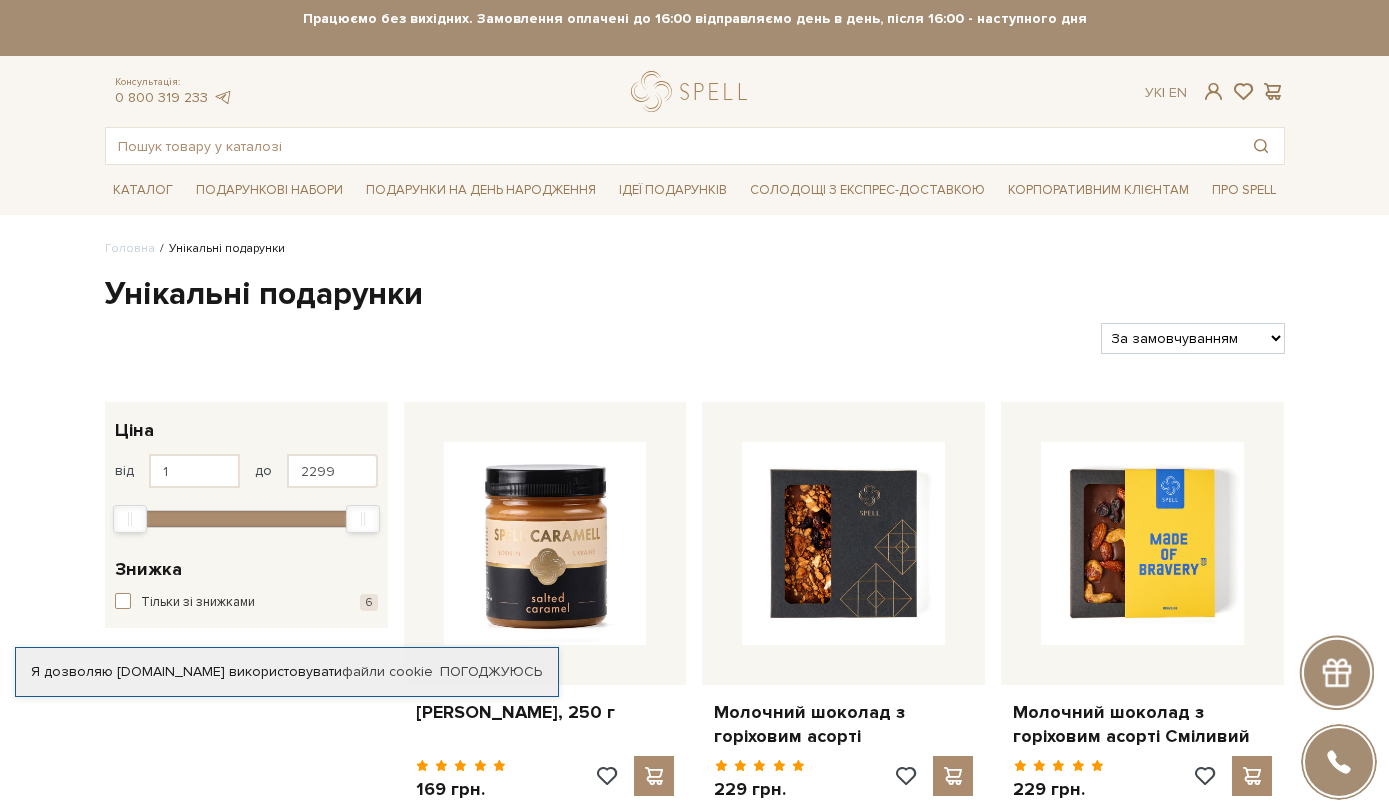 scroll, scrollTop: 0, scrollLeft: 0, axis: both 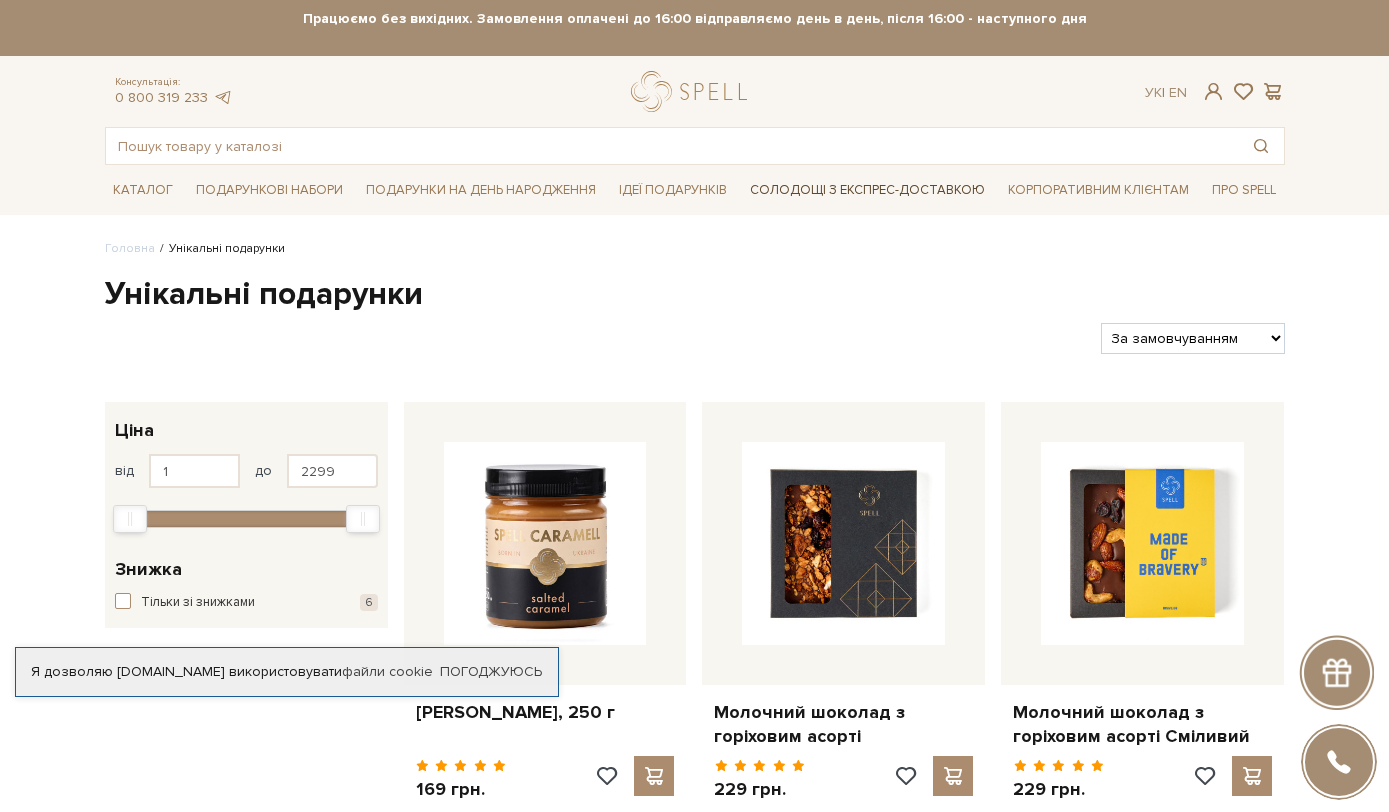 click on "Солодощі з експрес-доставкою" at bounding box center (867, 190) 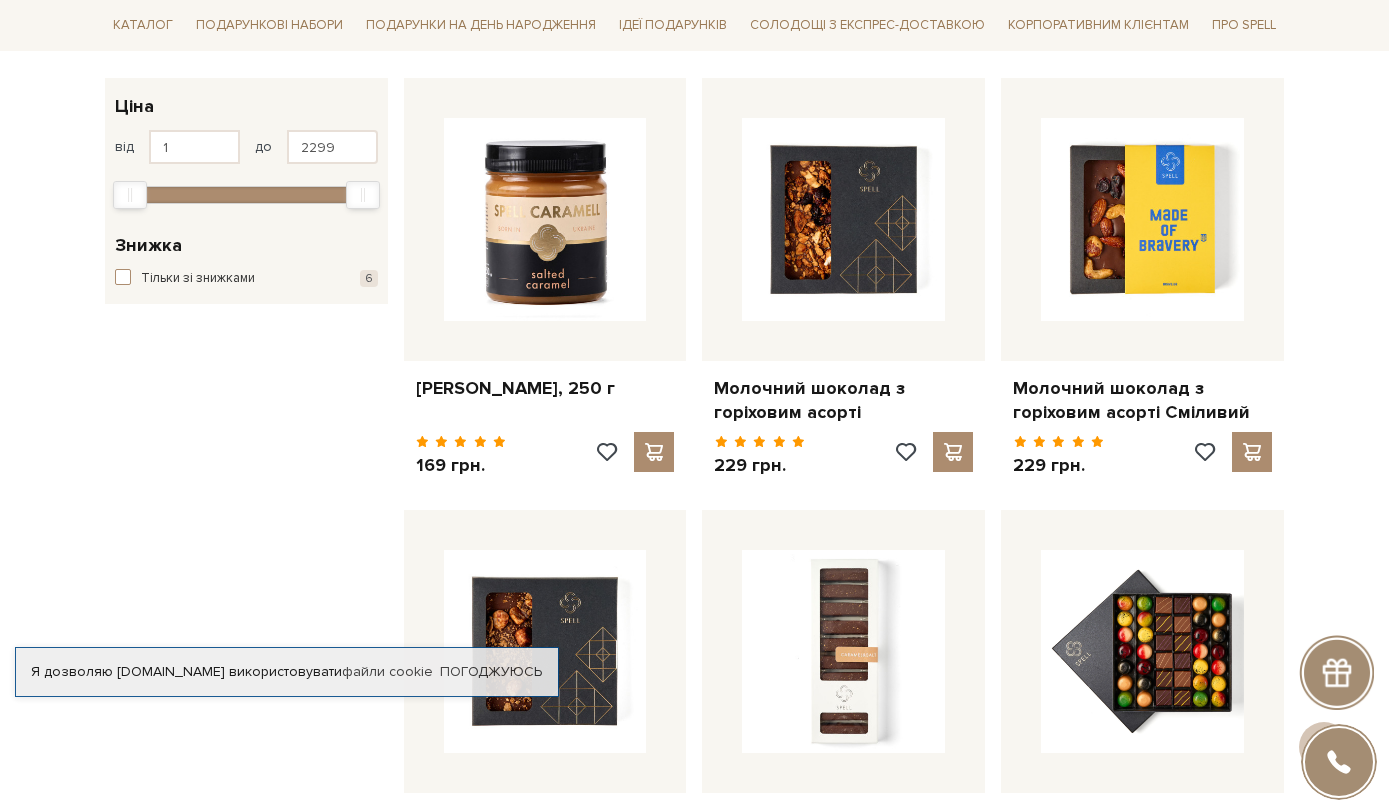 scroll, scrollTop: 0, scrollLeft: 0, axis: both 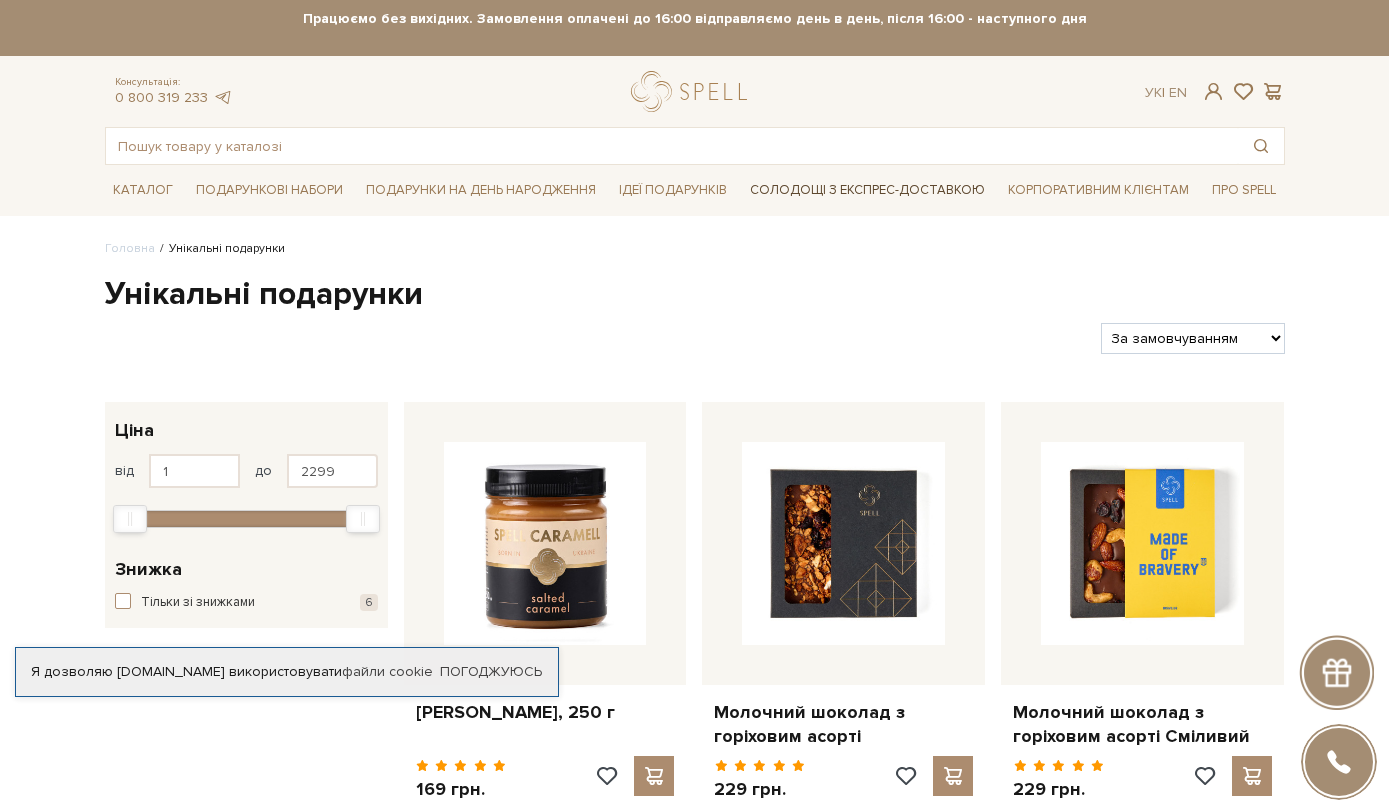 click on "Солодощі з експрес-доставкою" at bounding box center [867, 190] 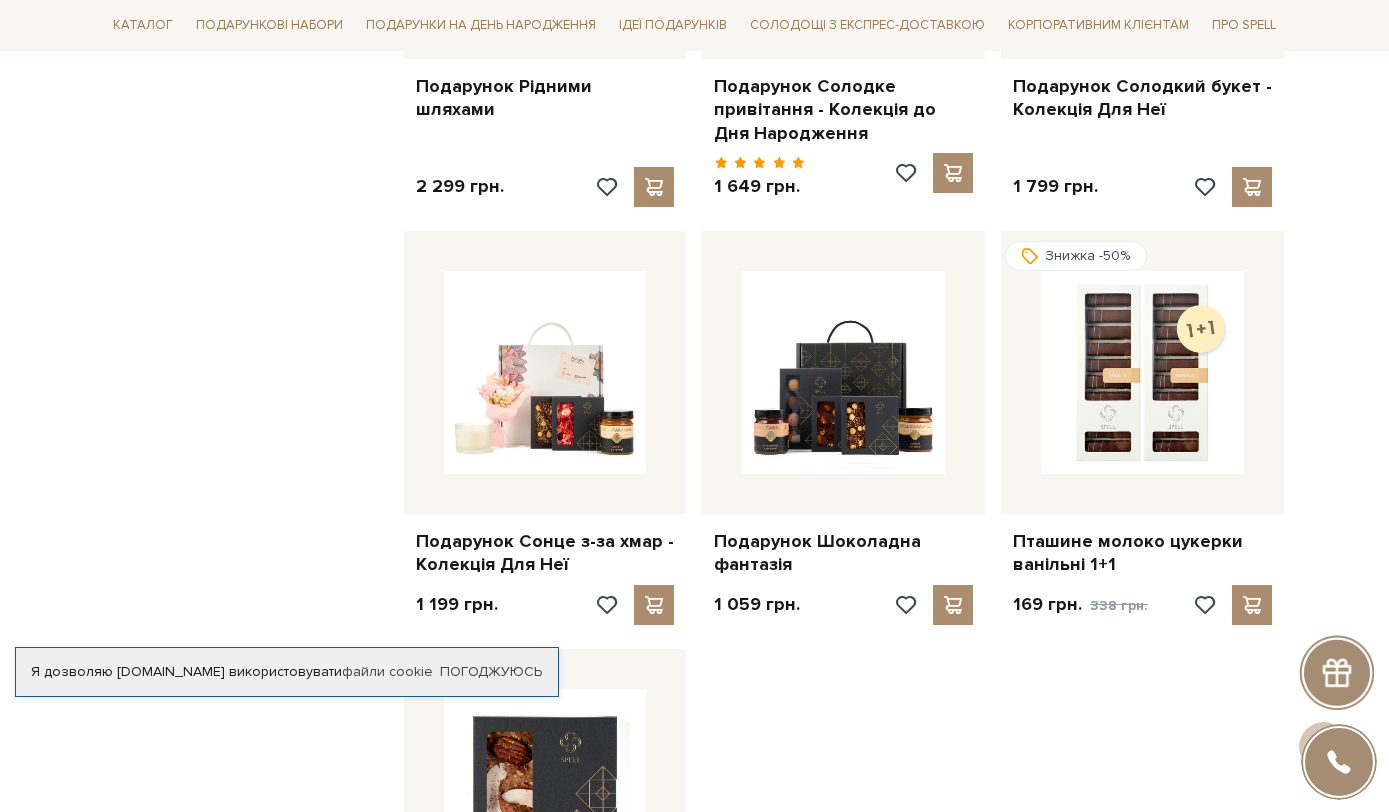 scroll, scrollTop: 2376, scrollLeft: 0, axis: vertical 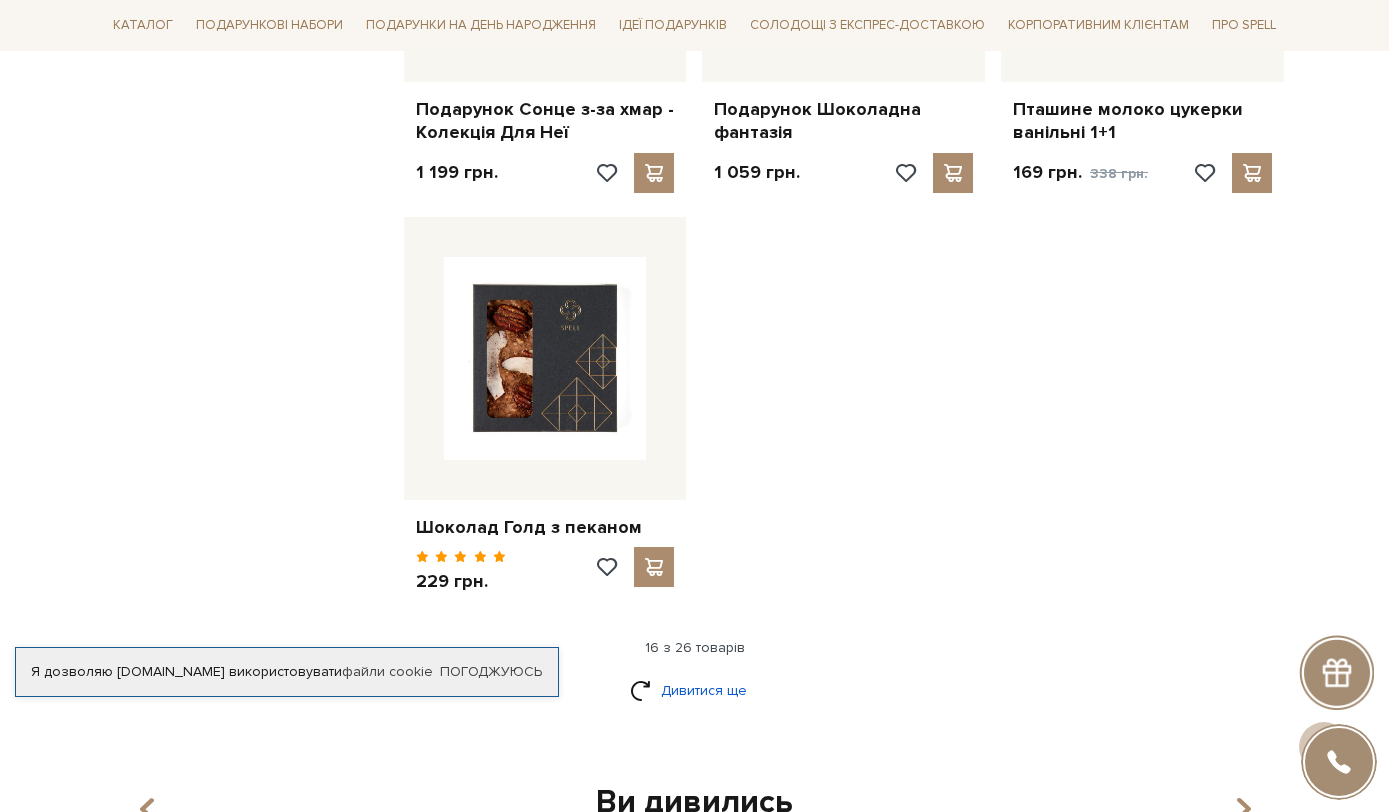 click on "Дивитися ще" at bounding box center (695, 690) 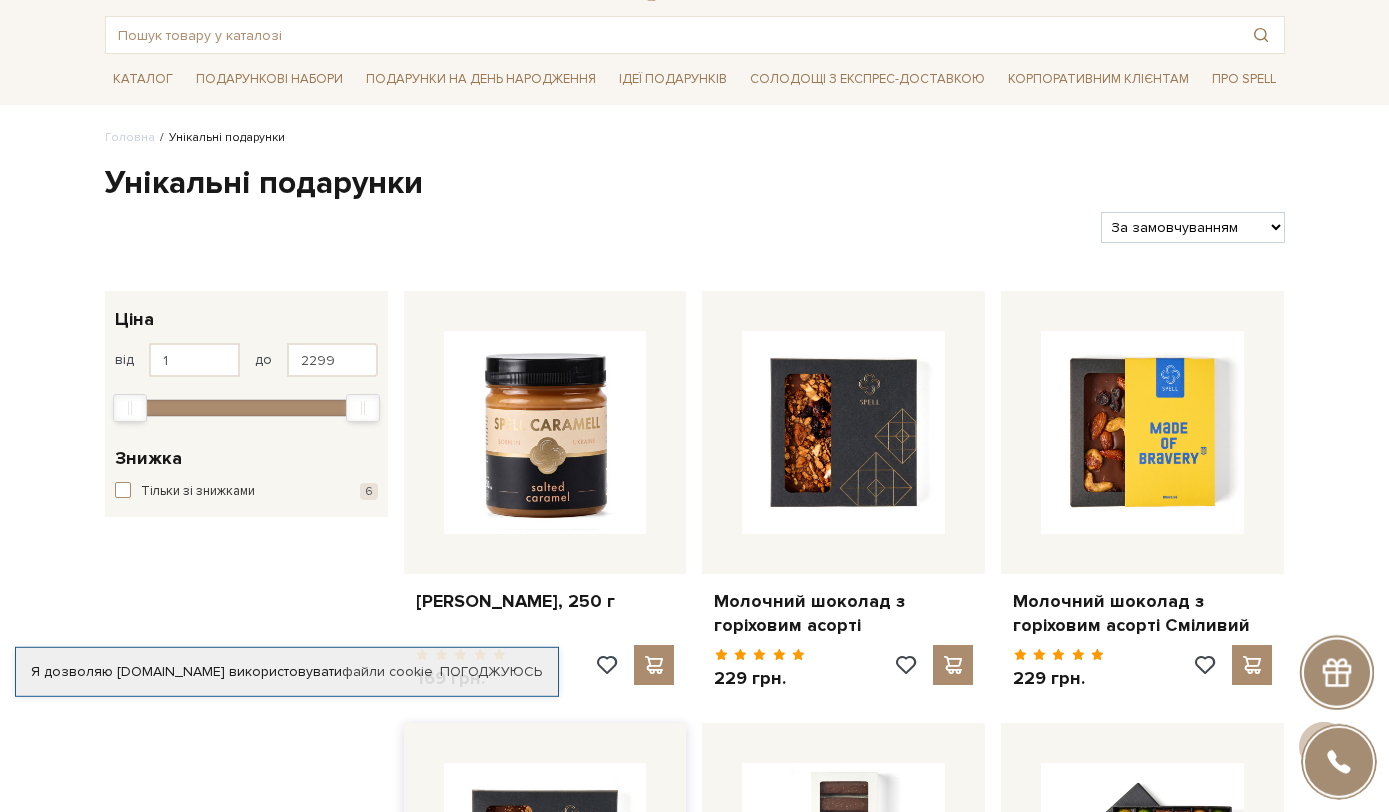 scroll, scrollTop: 0, scrollLeft: 0, axis: both 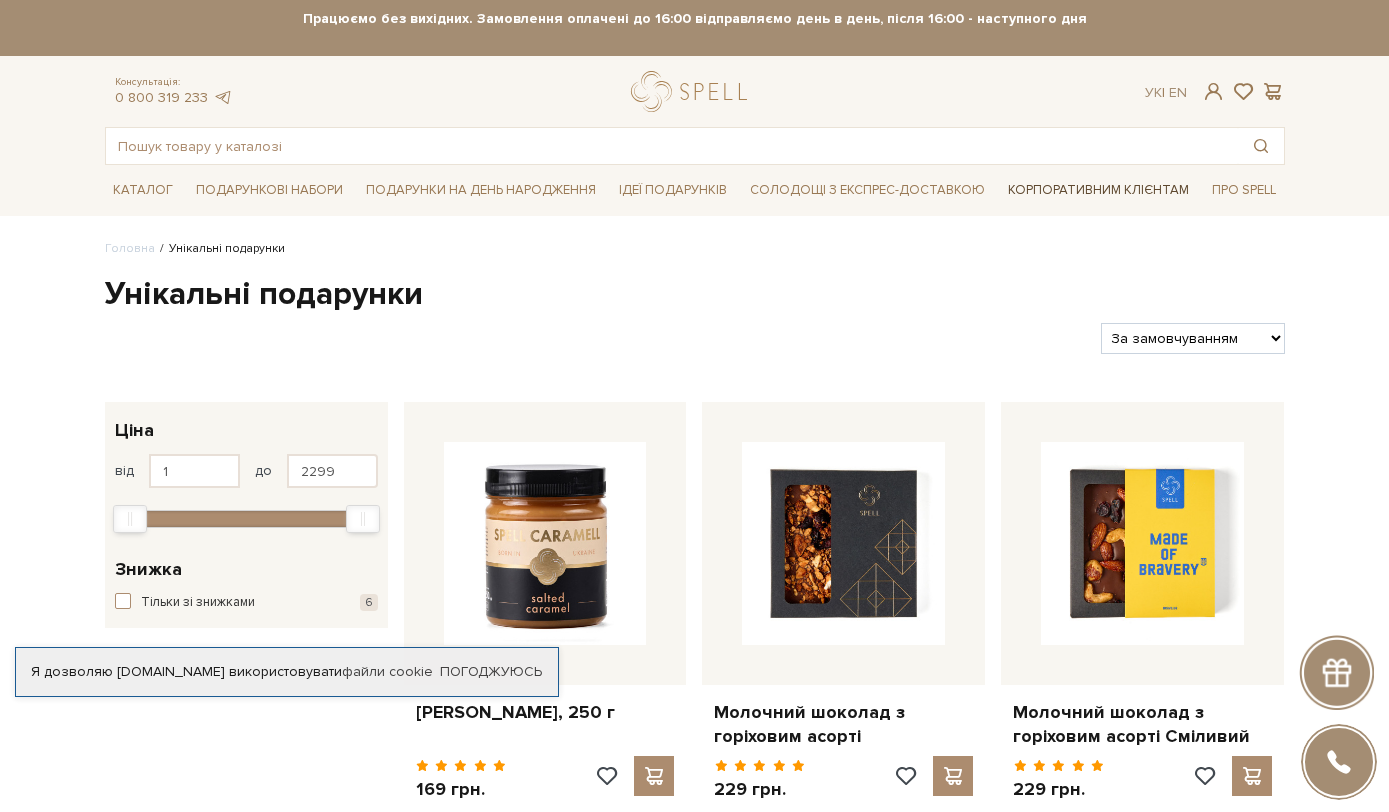 click on "Корпоративним клієнтам" at bounding box center (1098, 190) 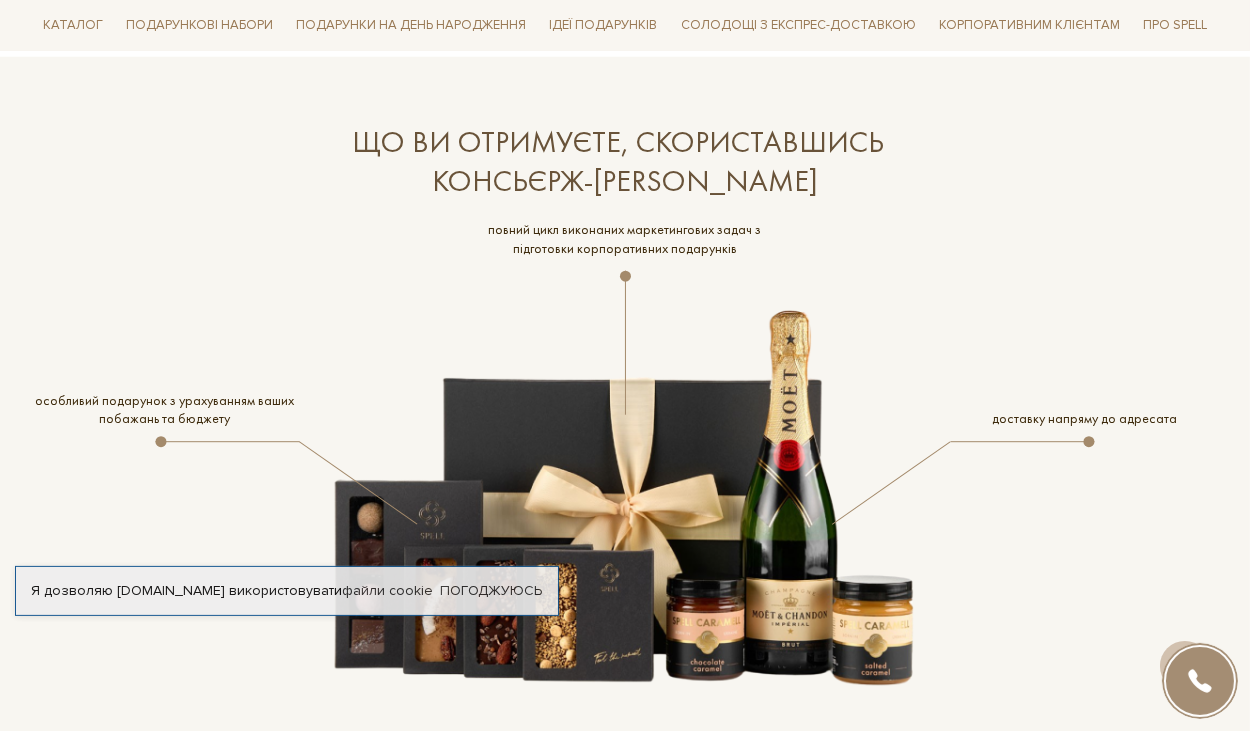 scroll, scrollTop: 3326, scrollLeft: 0, axis: vertical 